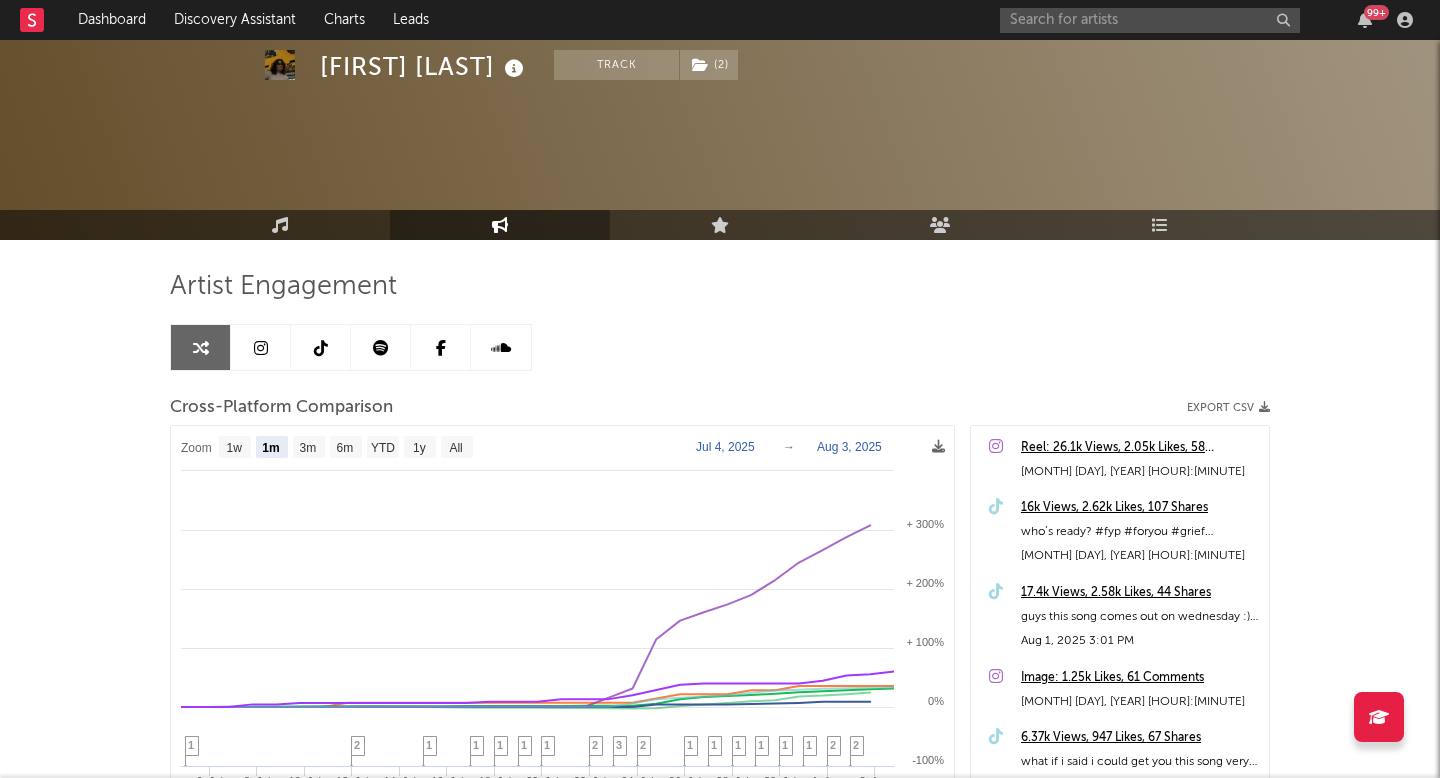 select on "1m" 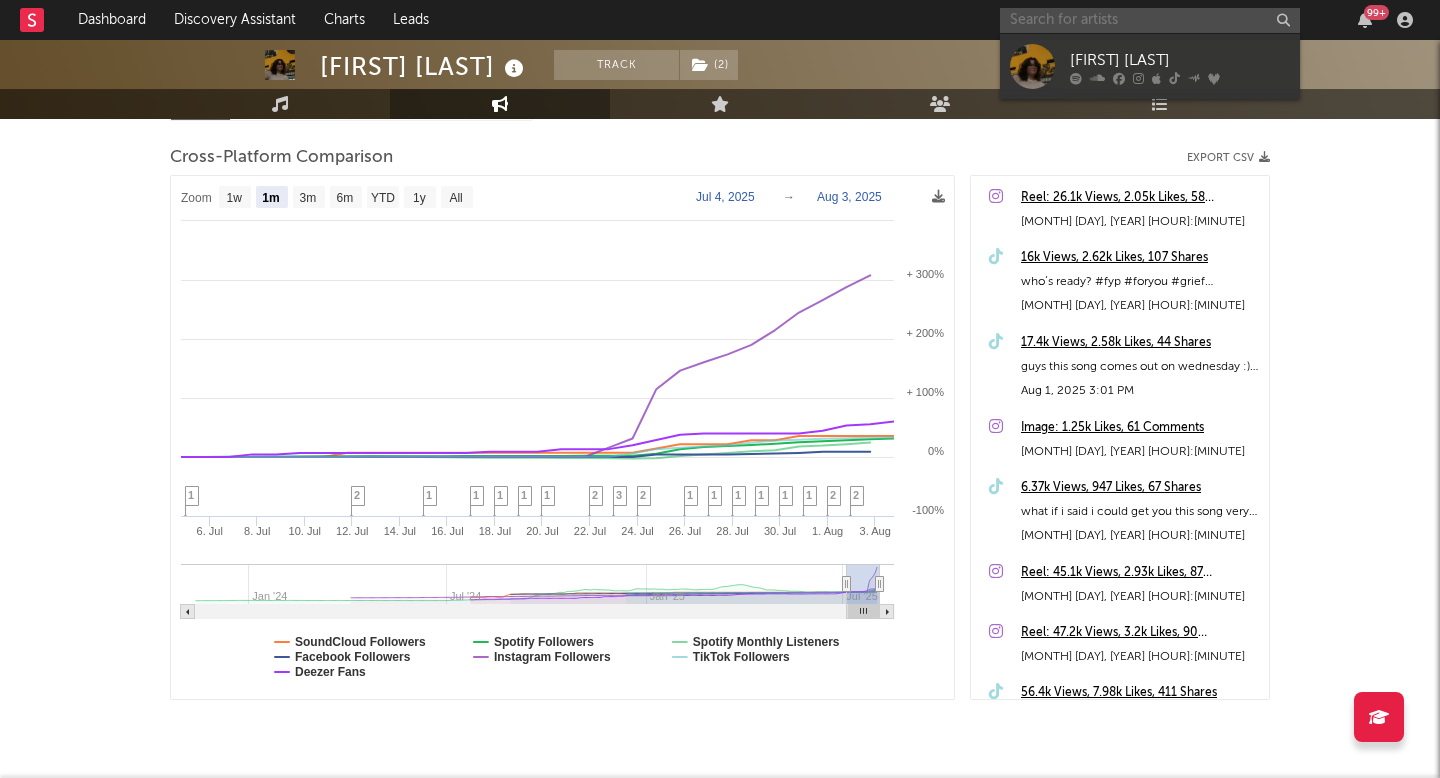 click at bounding box center [1150, 20] 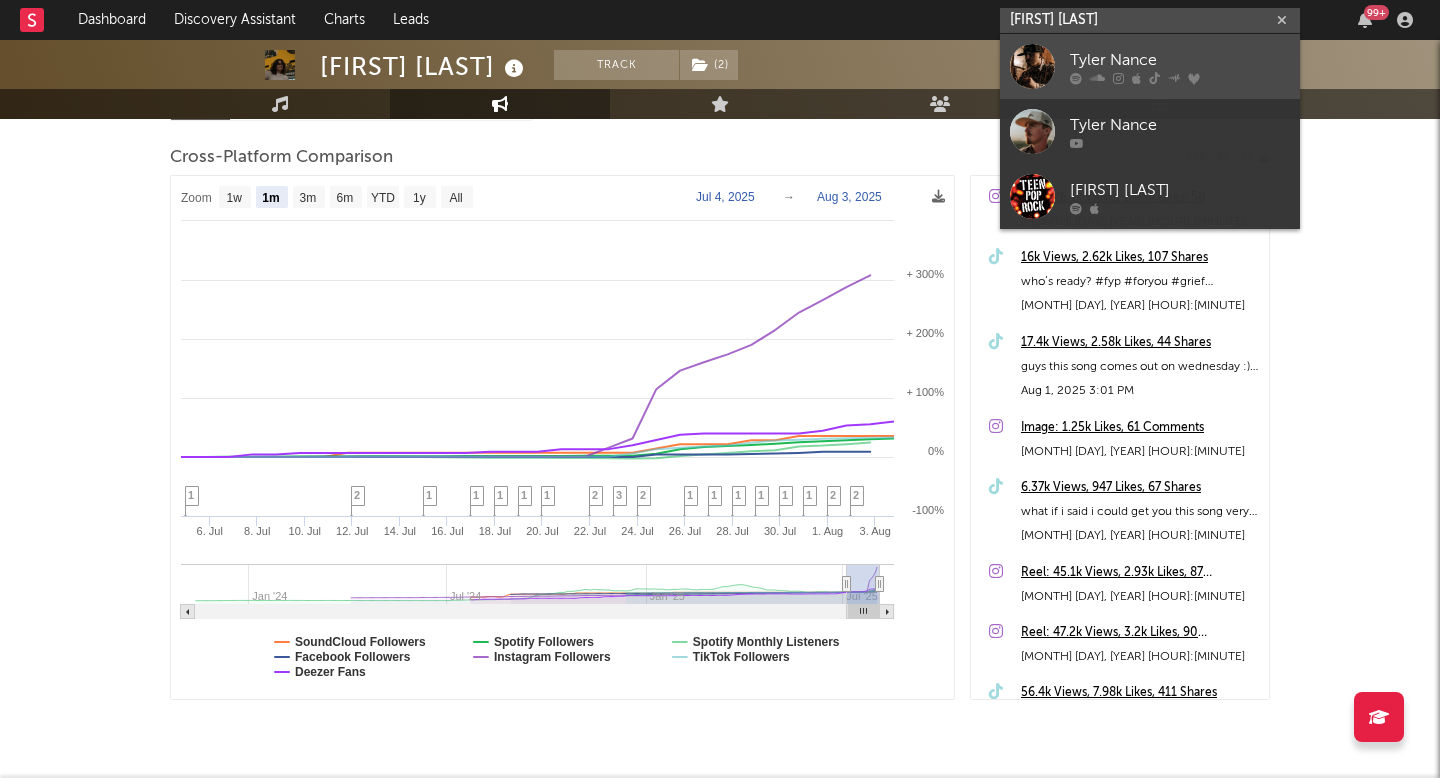 type on "tyler nan" 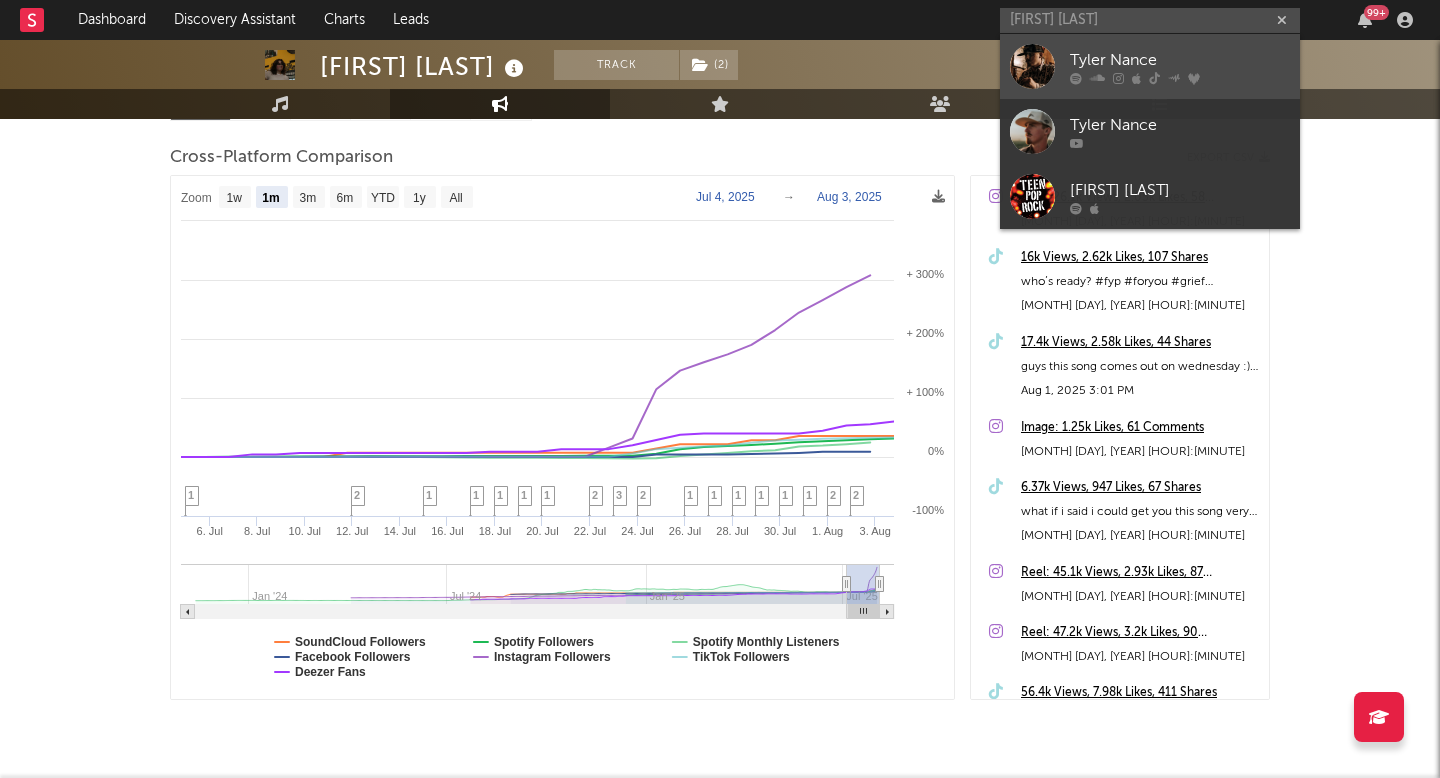 click on "Tyler Nance" at bounding box center [1180, 60] 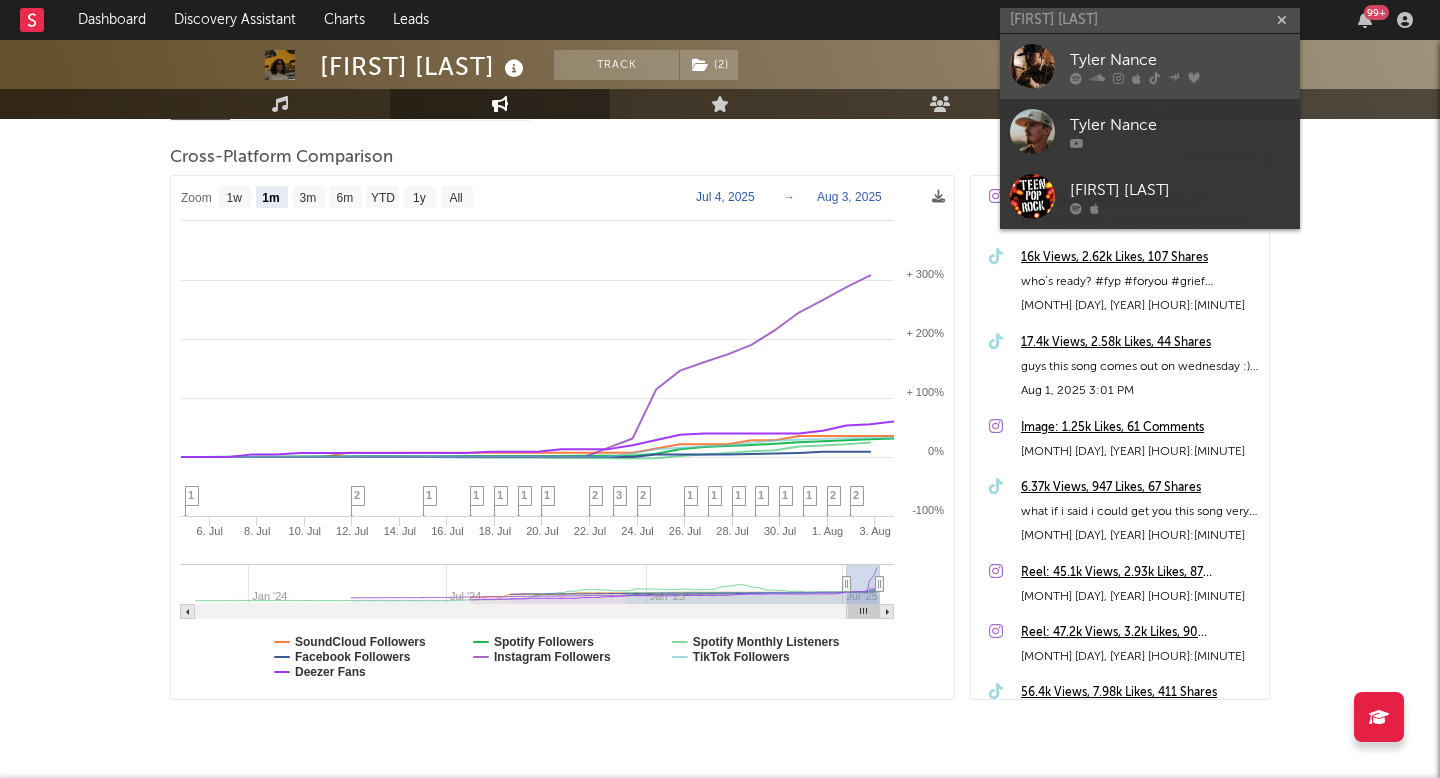 type 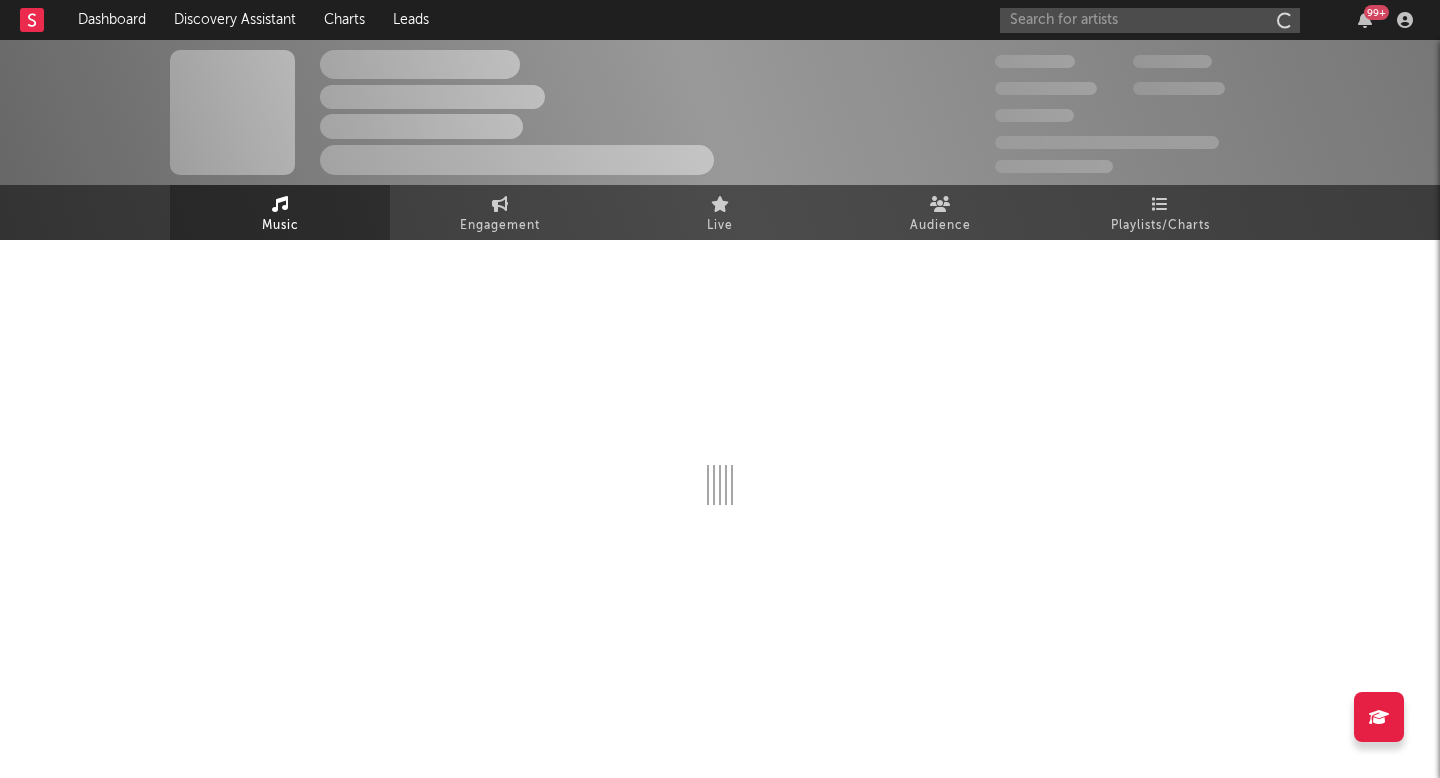 scroll, scrollTop: 0, scrollLeft: 0, axis: both 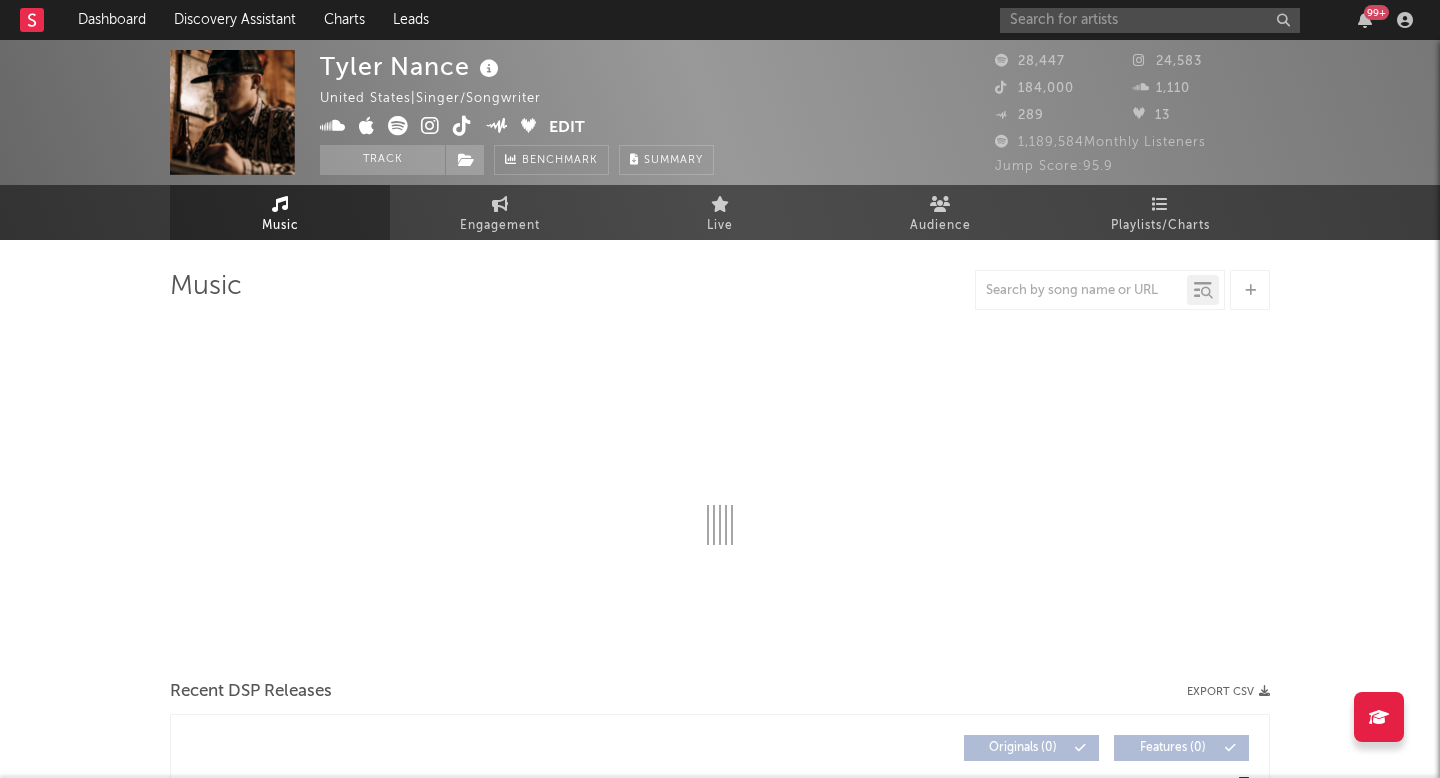 select on "6m" 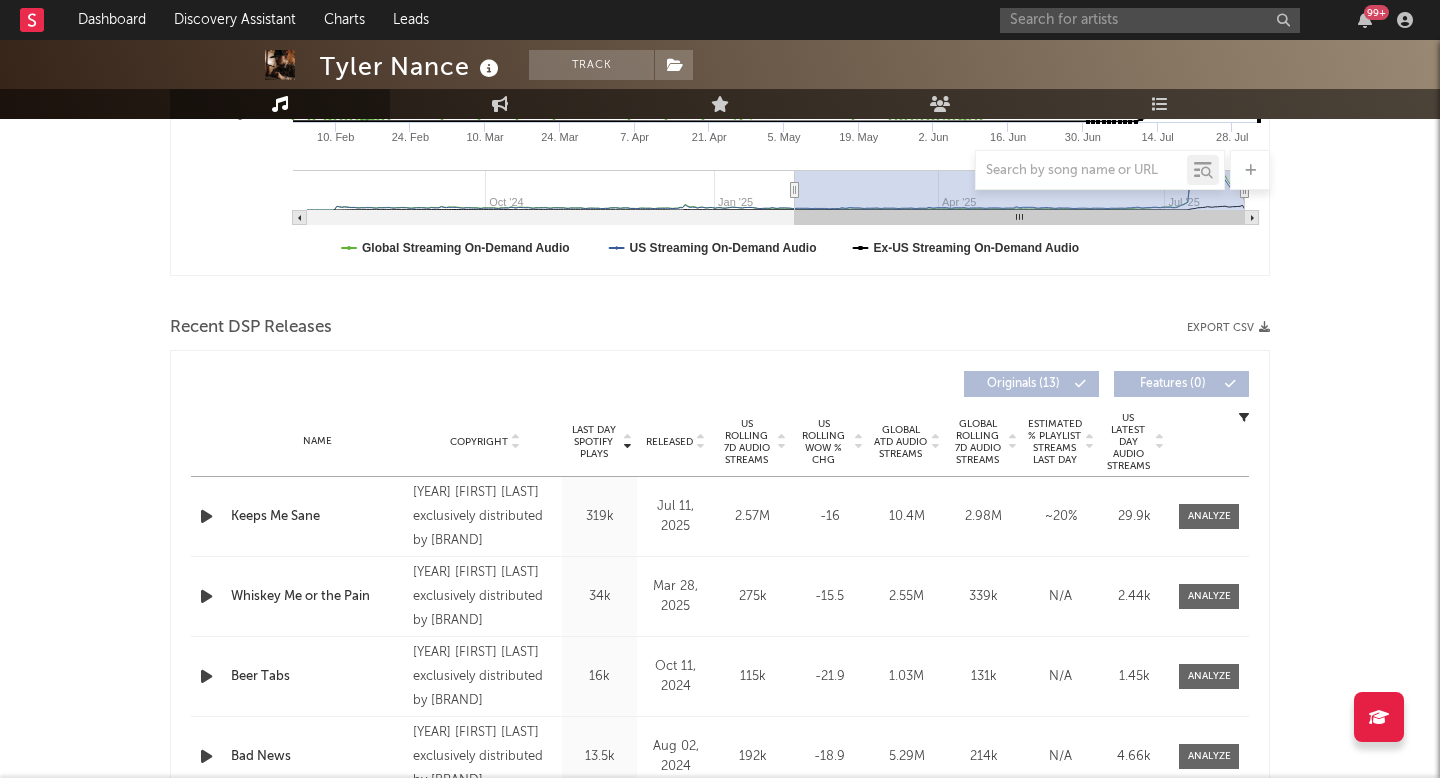 scroll, scrollTop: 529, scrollLeft: 0, axis: vertical 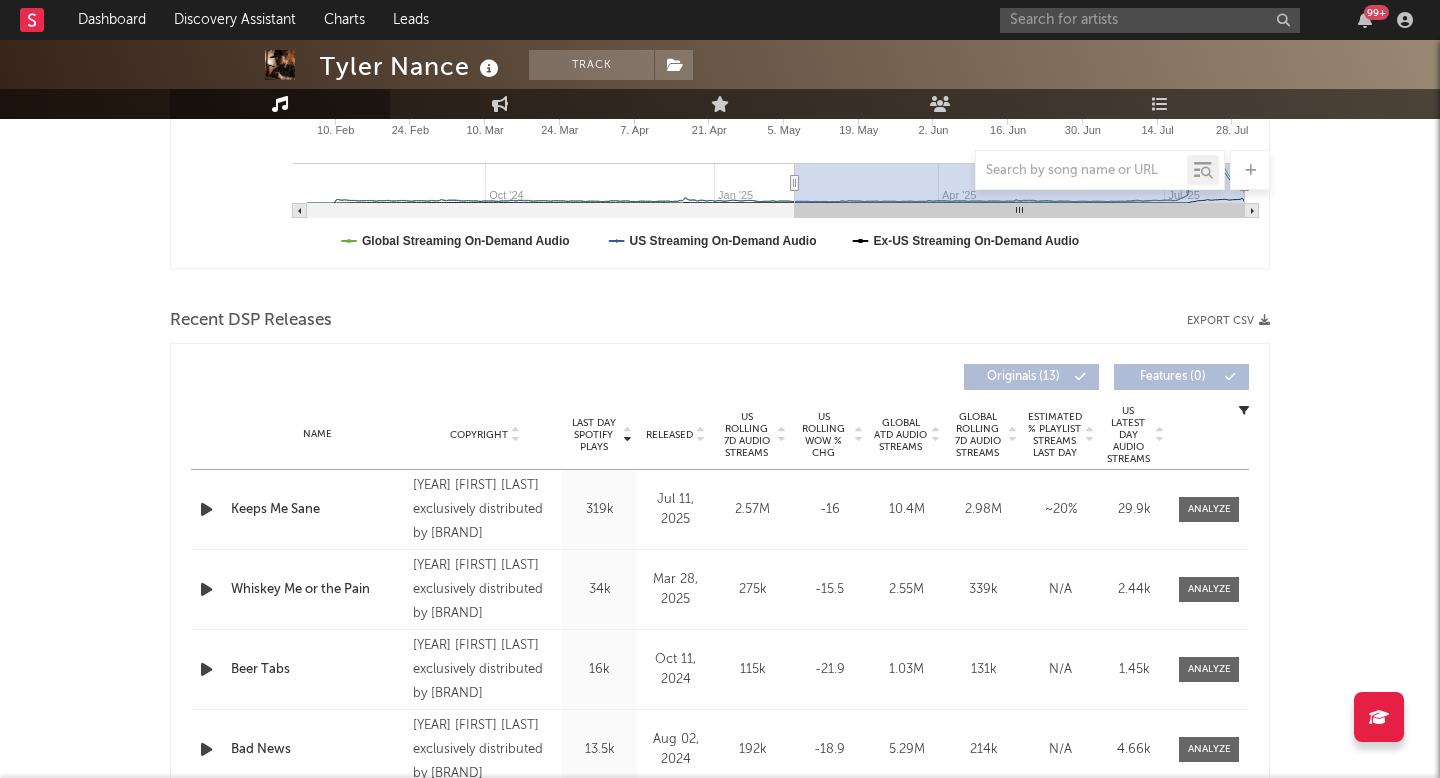 click on "US Rolling 7D Audio Streams" at bounding box center [746, 435] 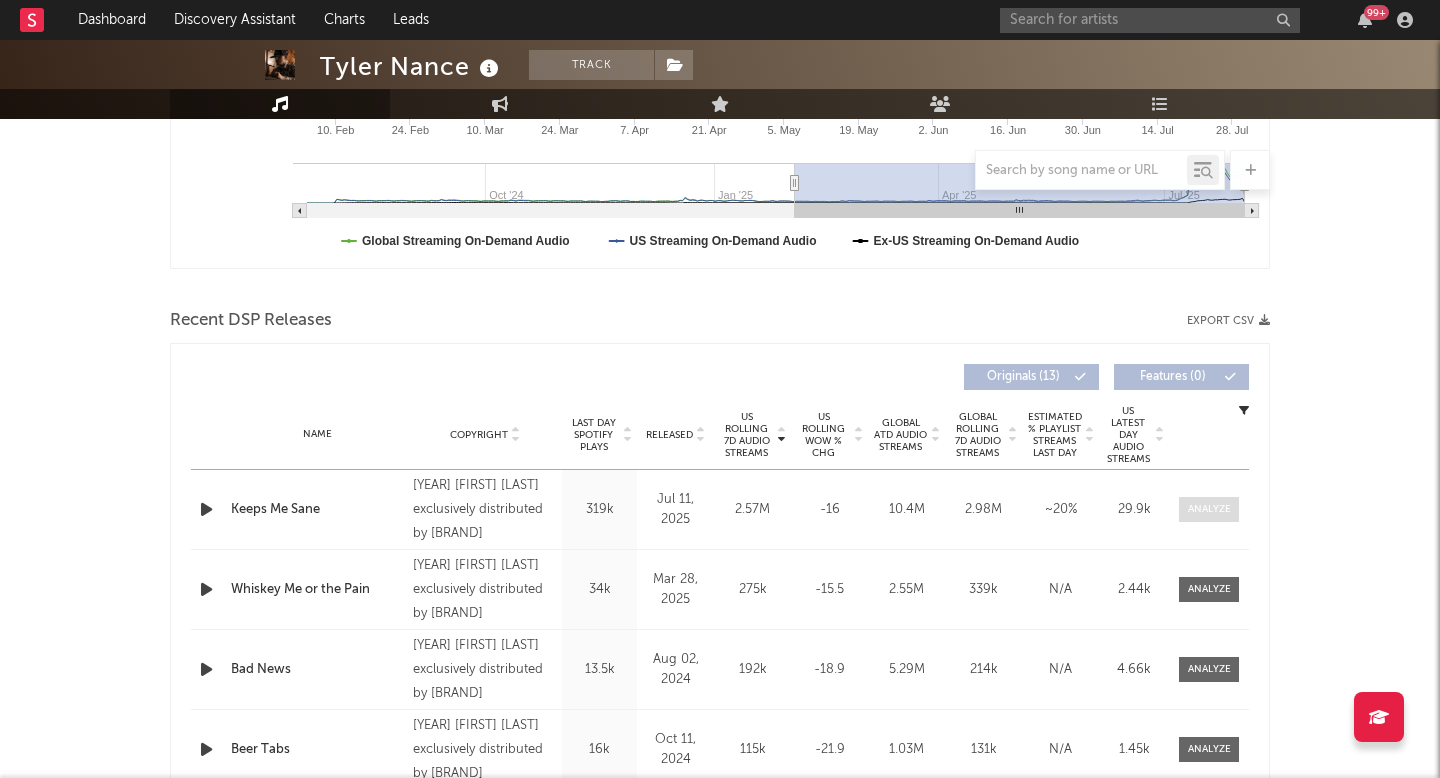 click at bounding box center (1209, 509) 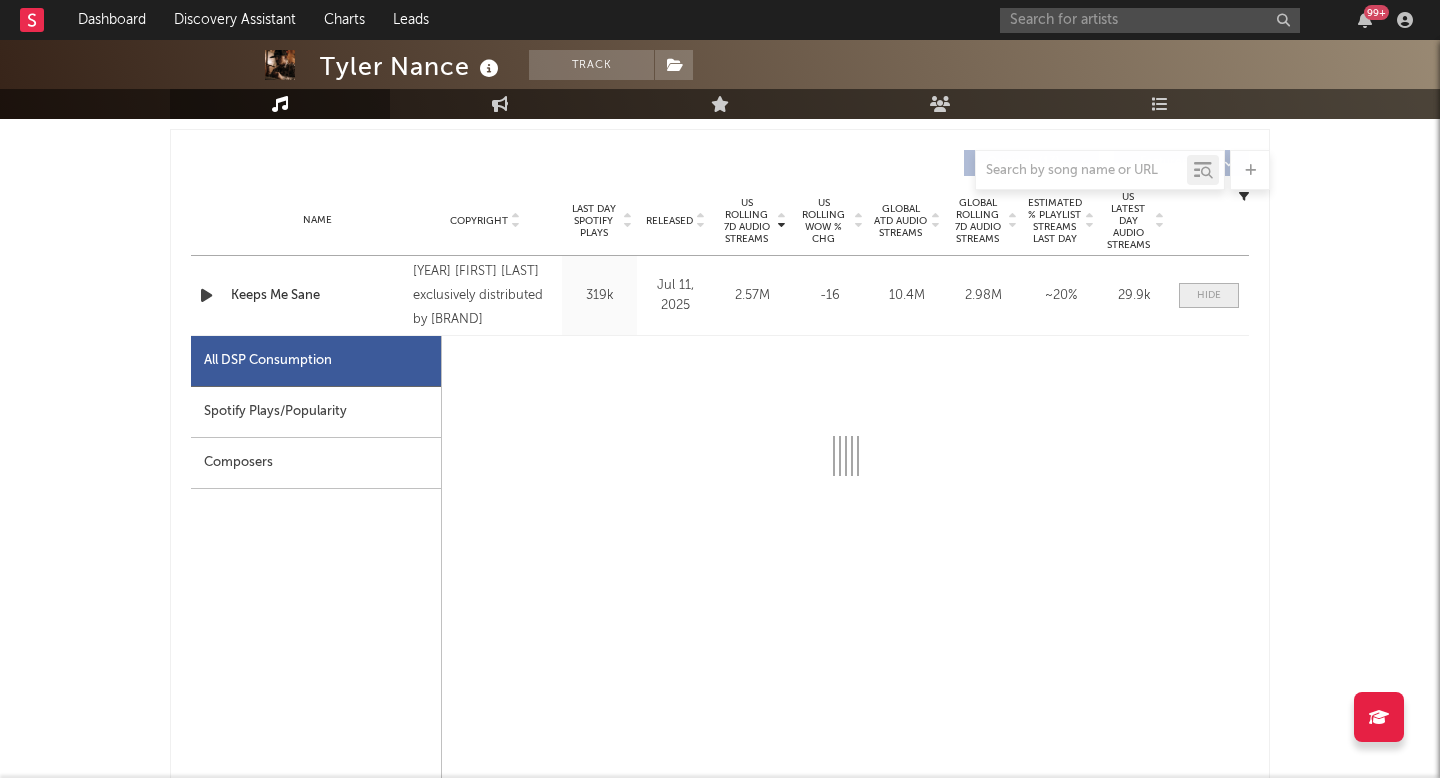 scroll, scrollTop: 742, scrollLeft: 0, axis: vertical 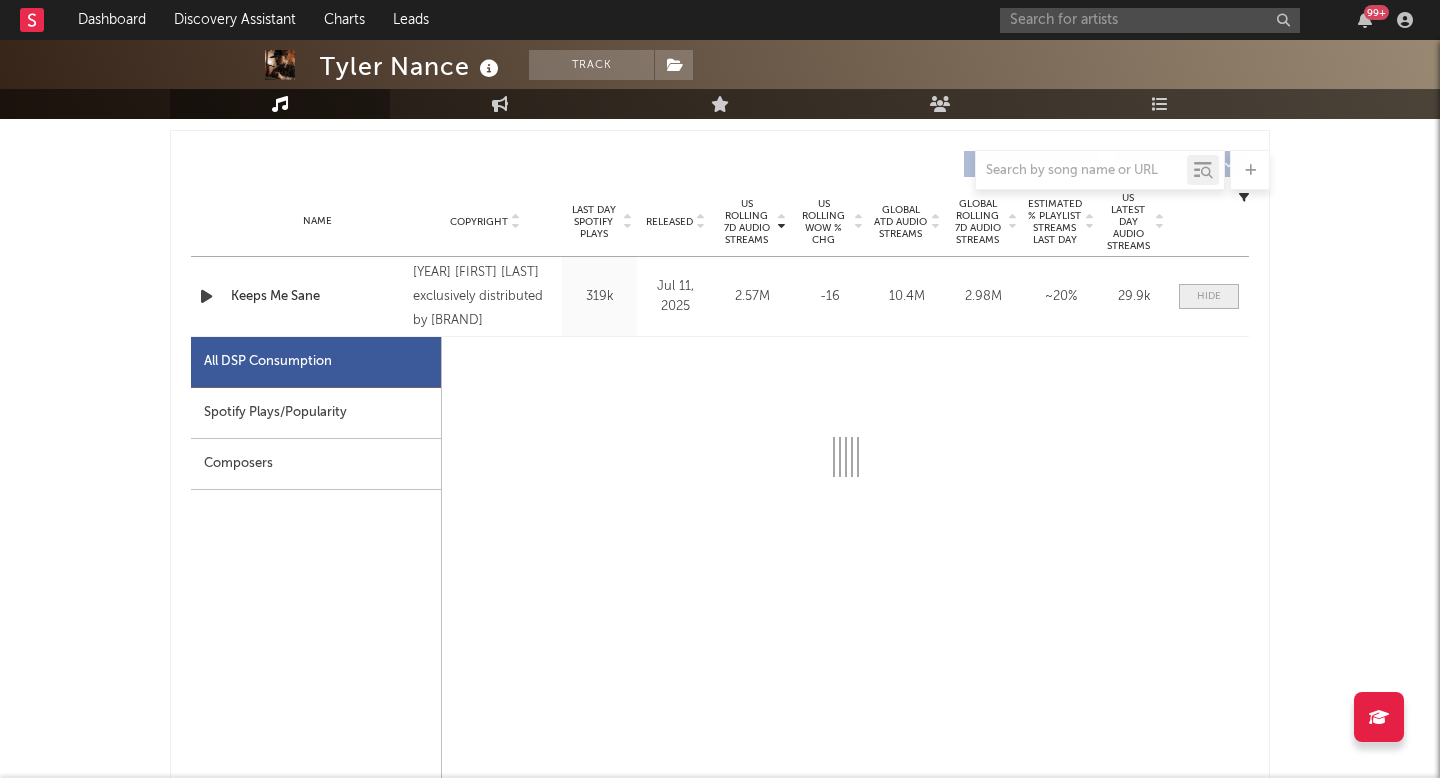 select on "1w" 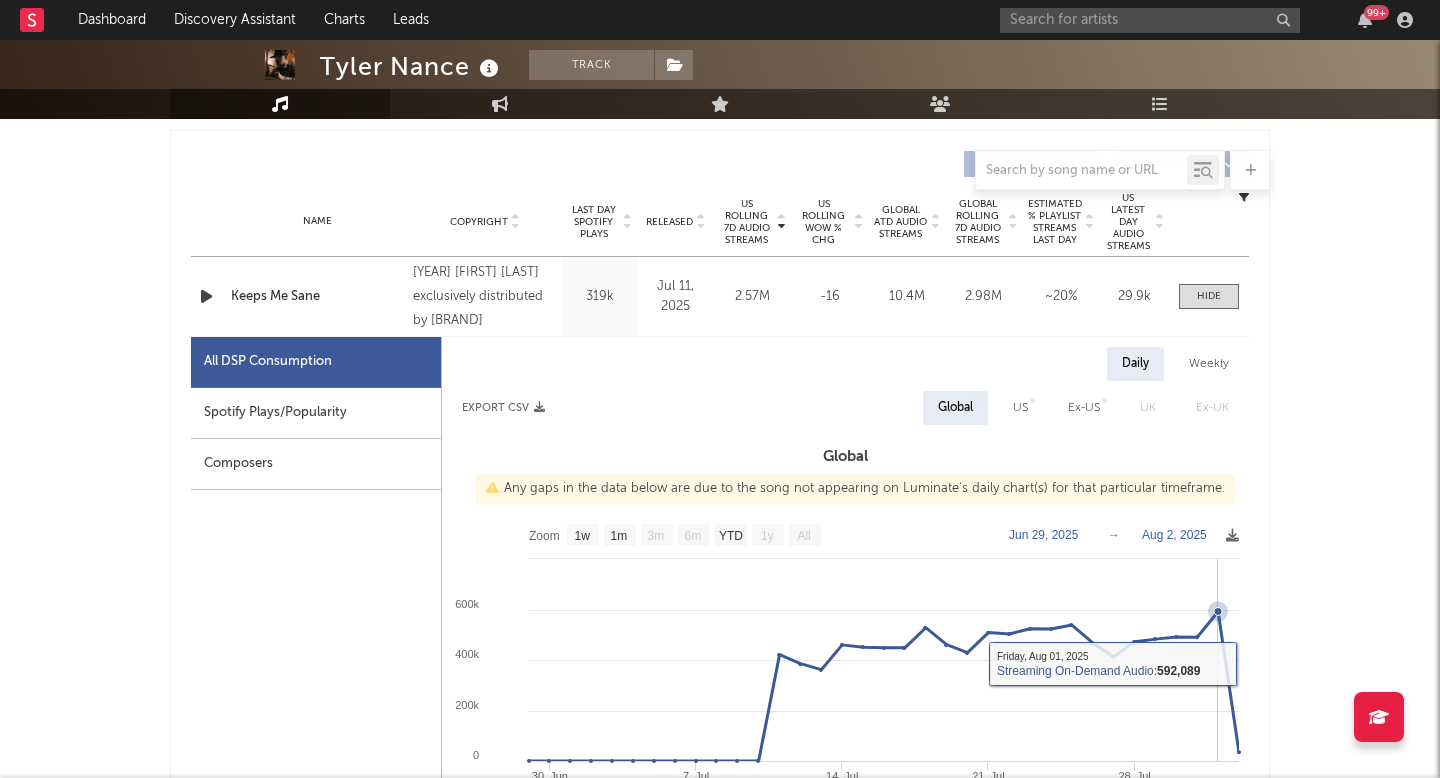 click 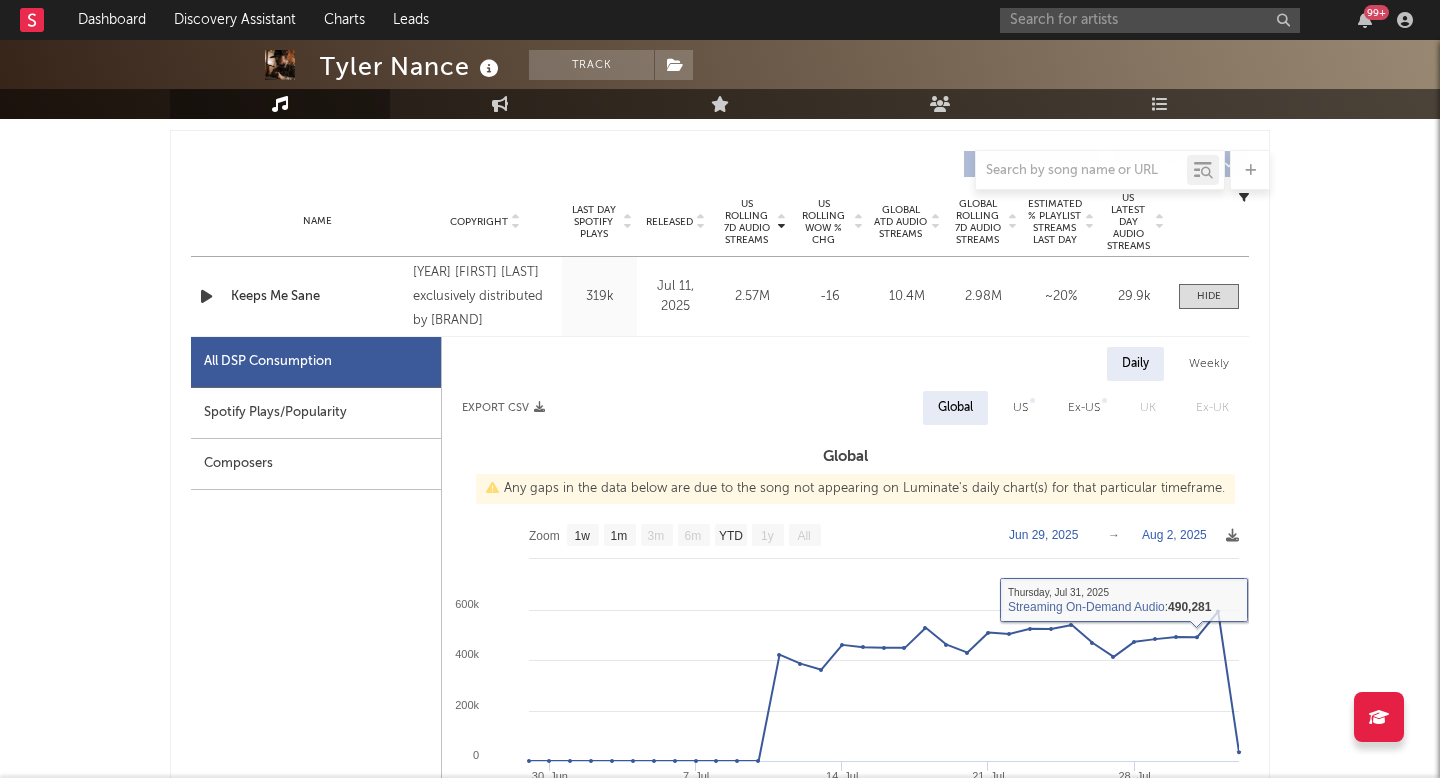 click on "US" at bounding box center (1020, 408) 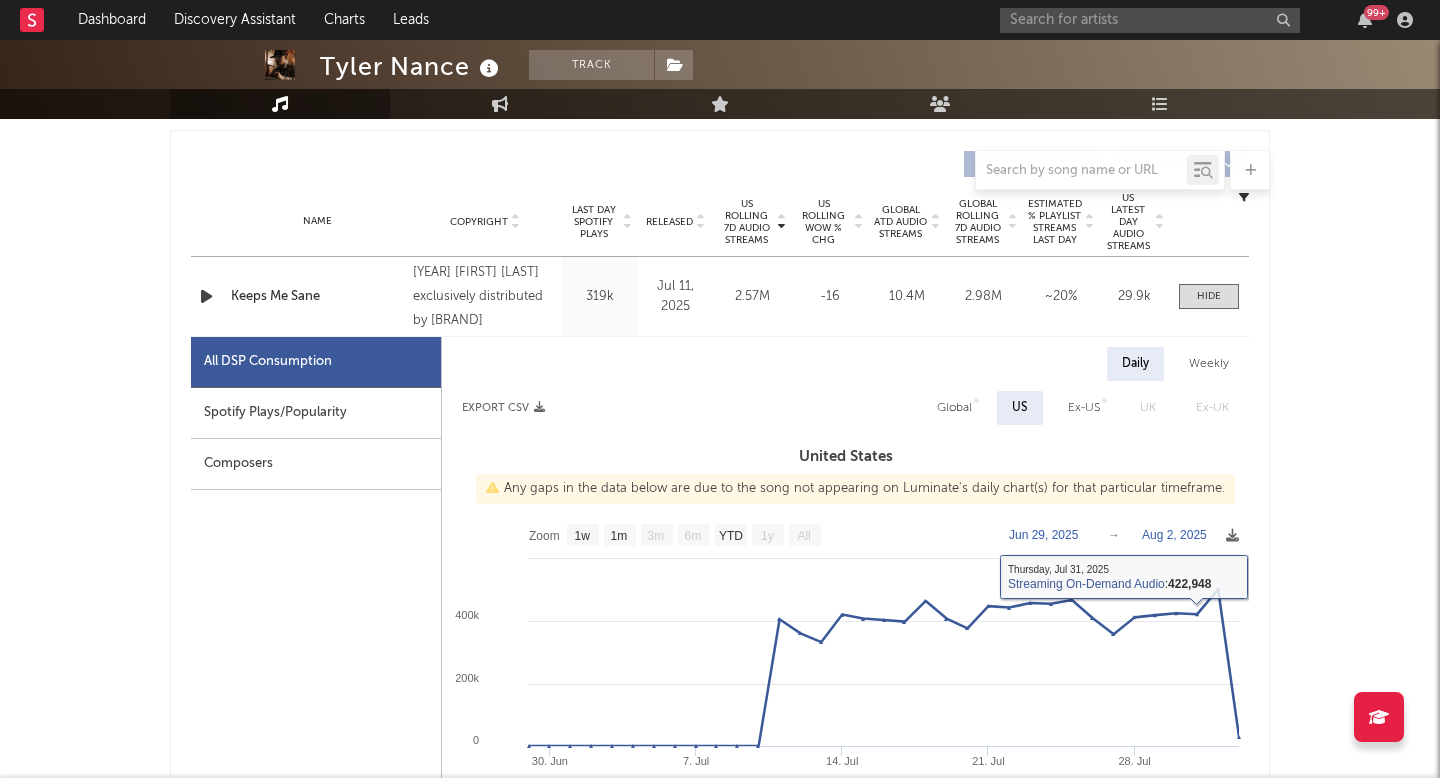click on "Global" at bounding box center [954, 408] 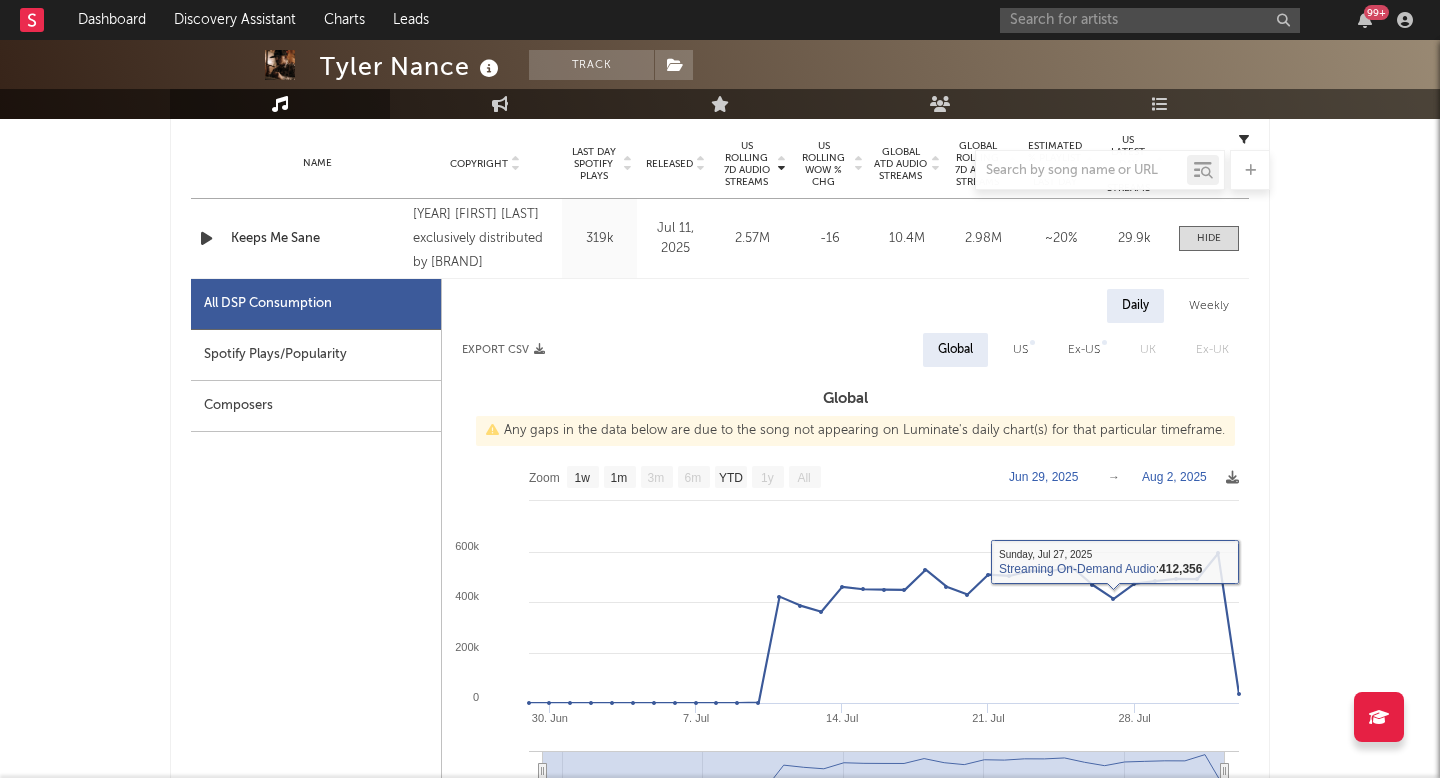 scroll, scrollTop: 753, scrollLeft: 0, axis: vertical 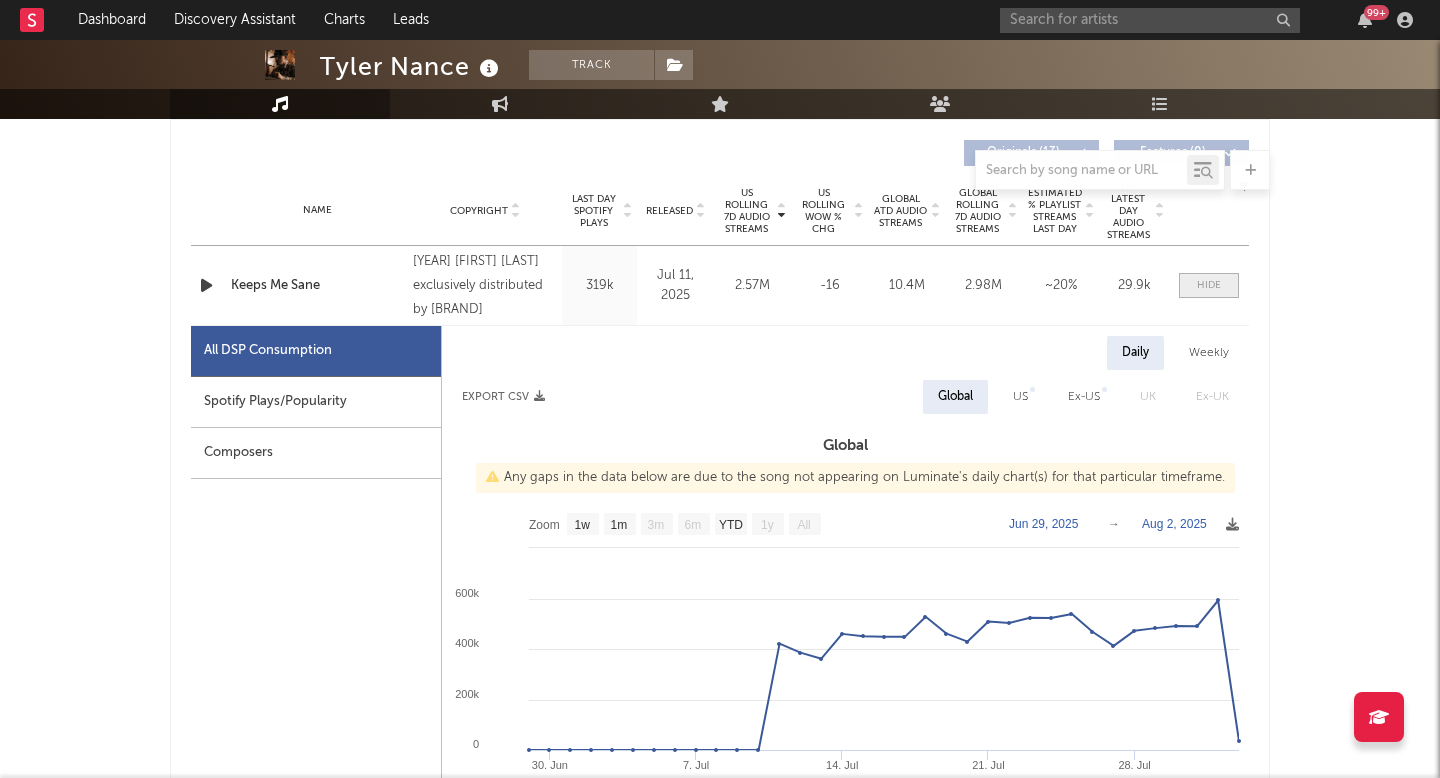 click at bounding box center [1209, 285] 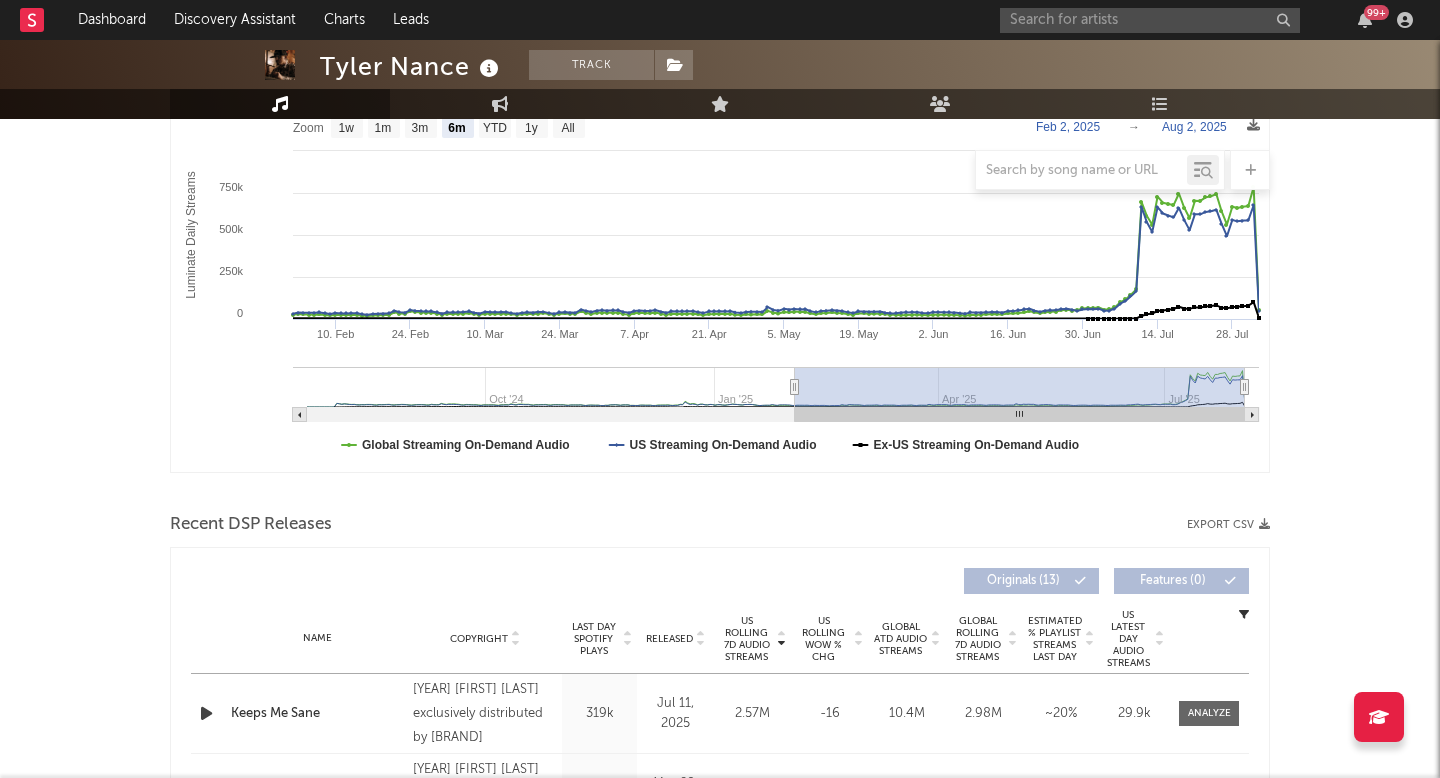 scroll, scrollTop: 307, scrollLeft: 0, axis: vertical 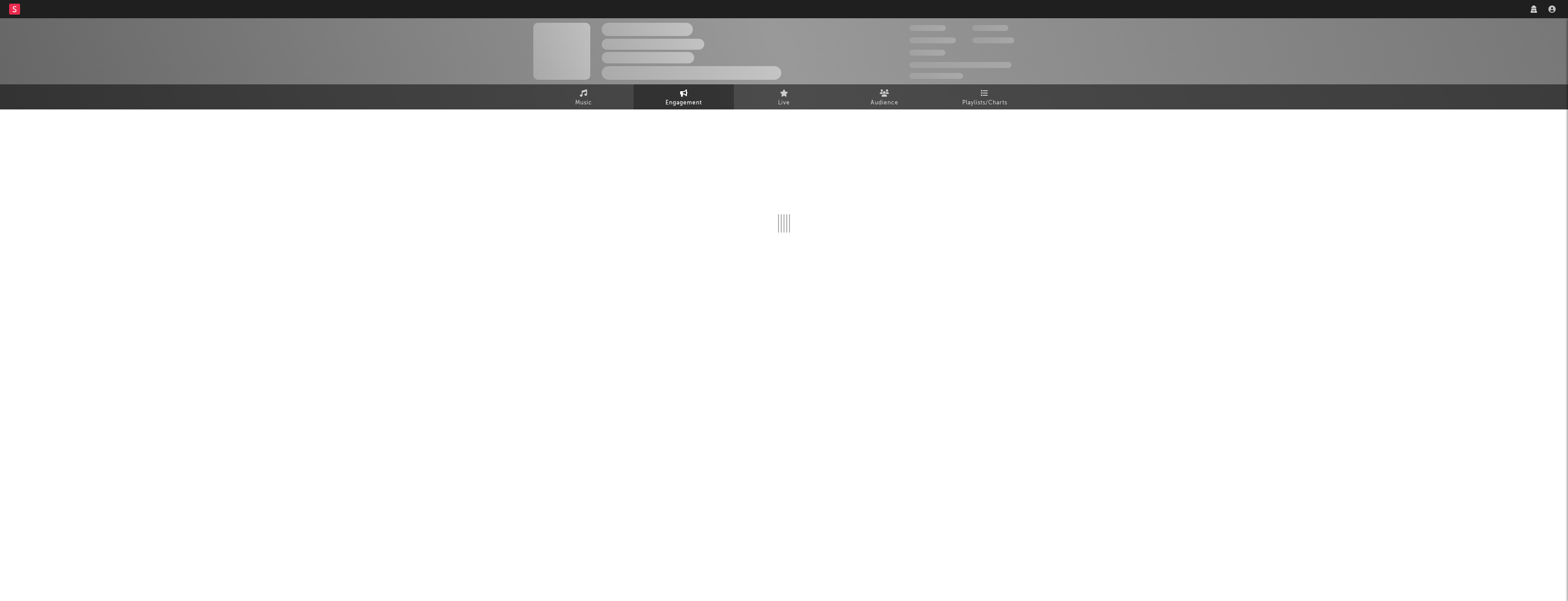 select on "1w" 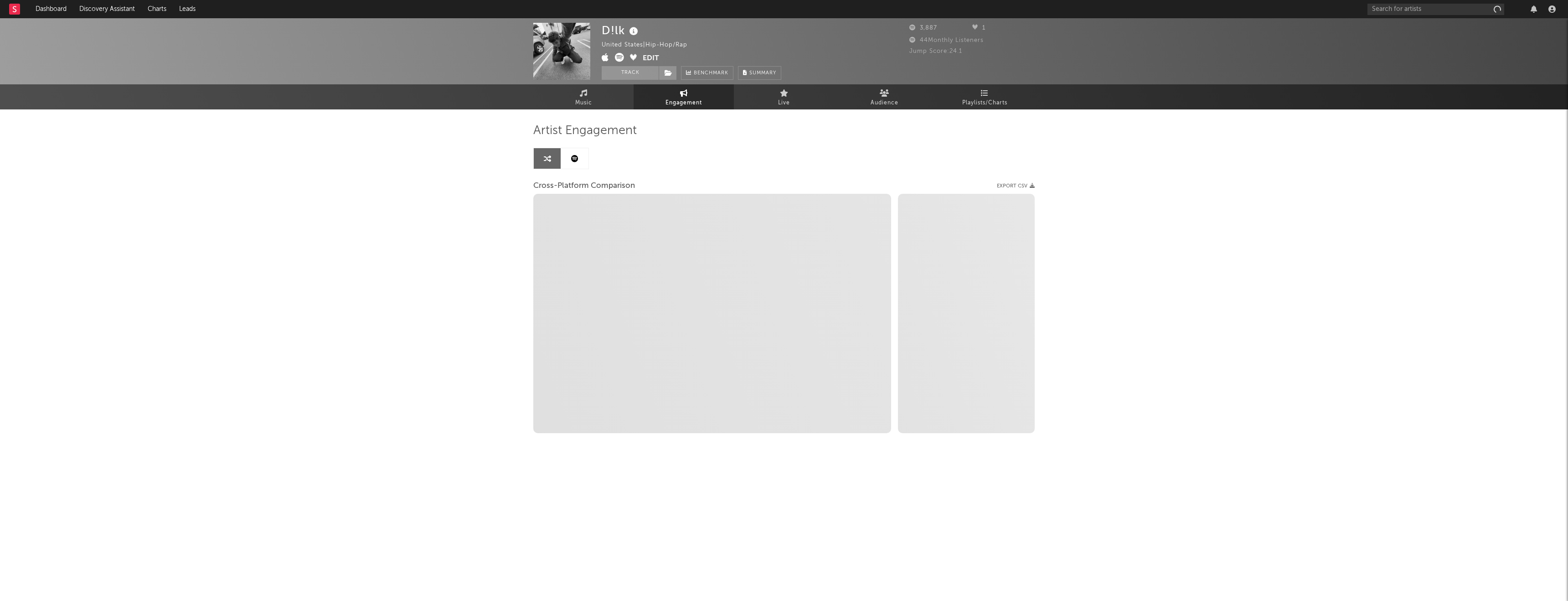 select on "1m" 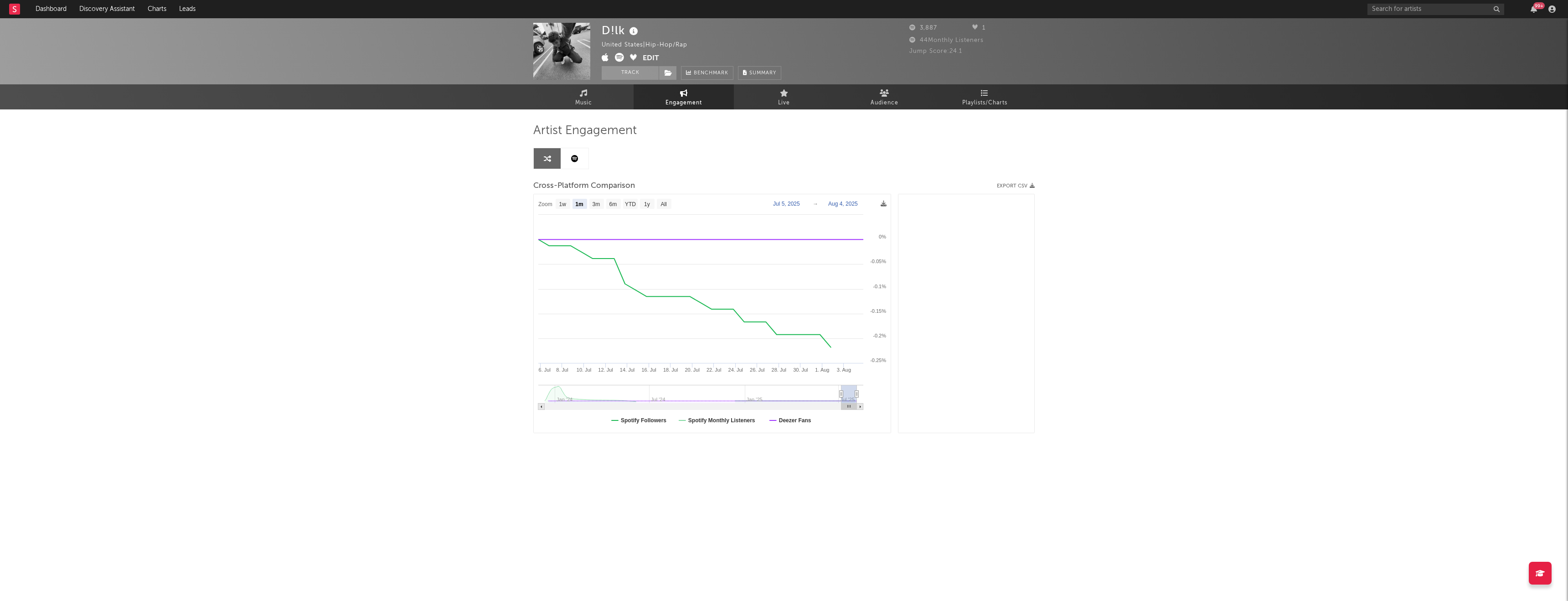 select on "1m" 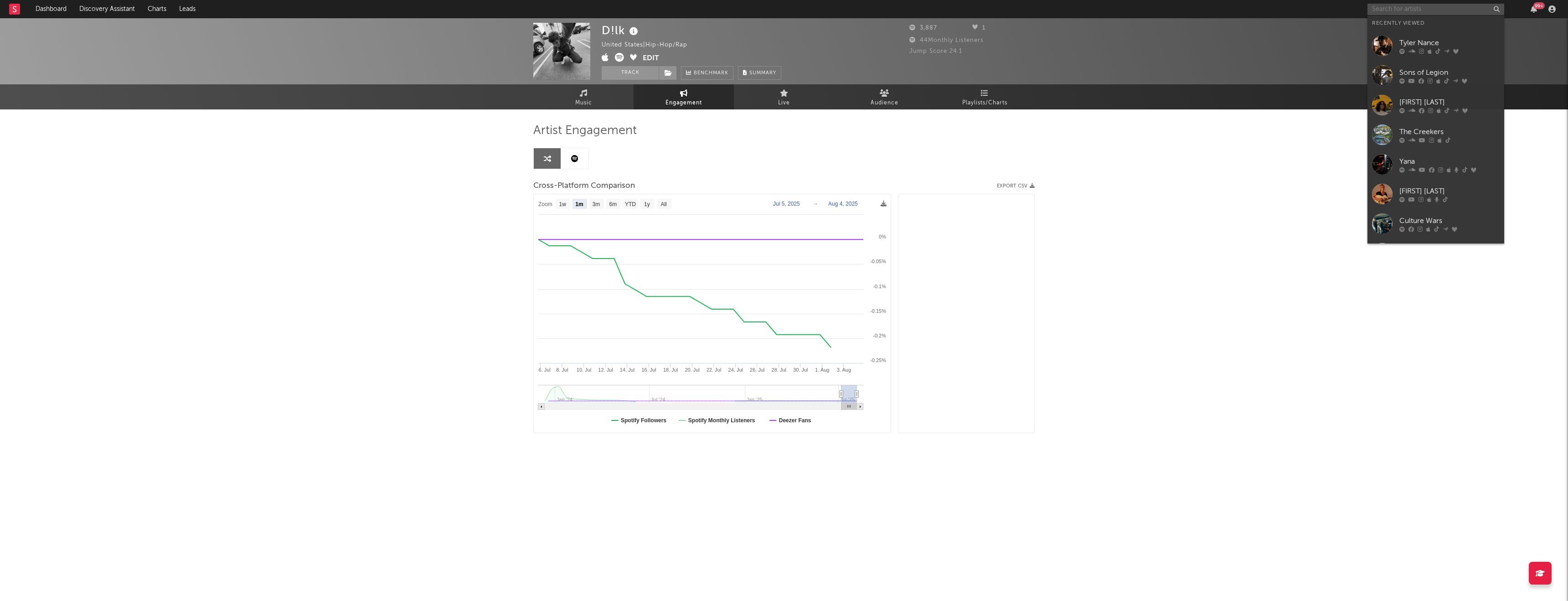 click at bounding box center (1436, 9) 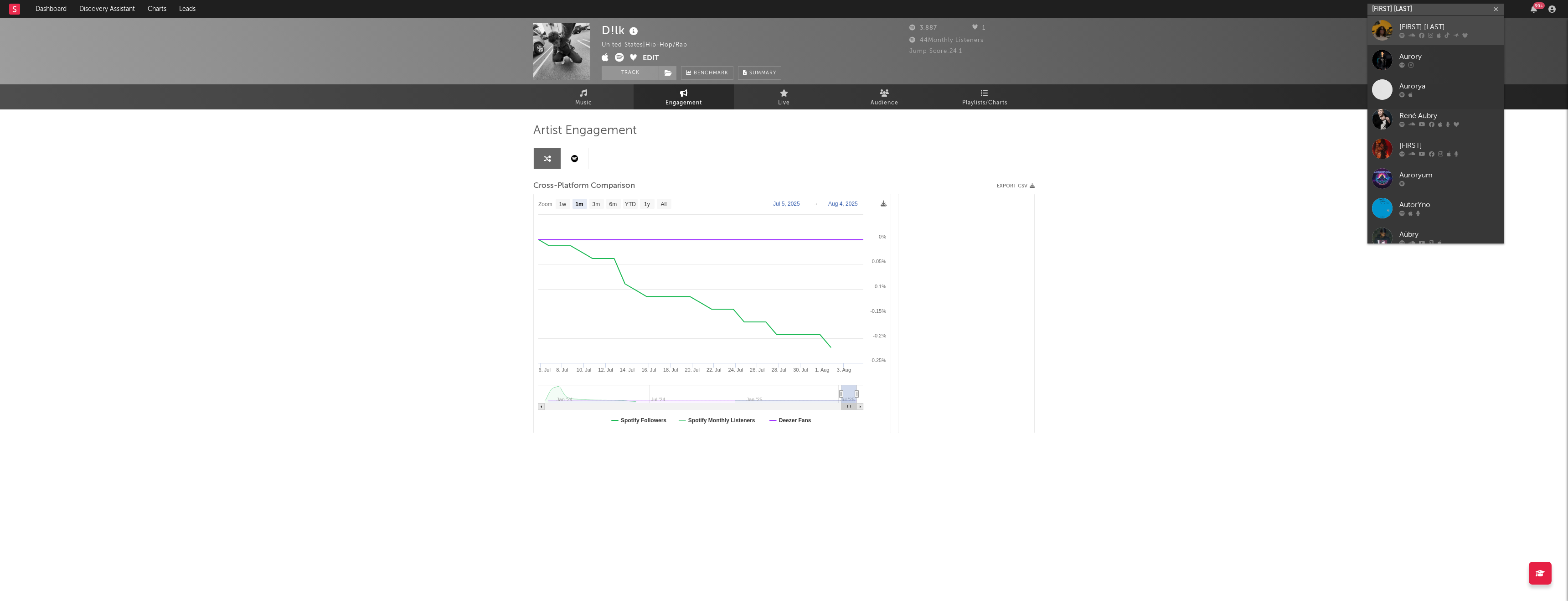type on "aubory buf" 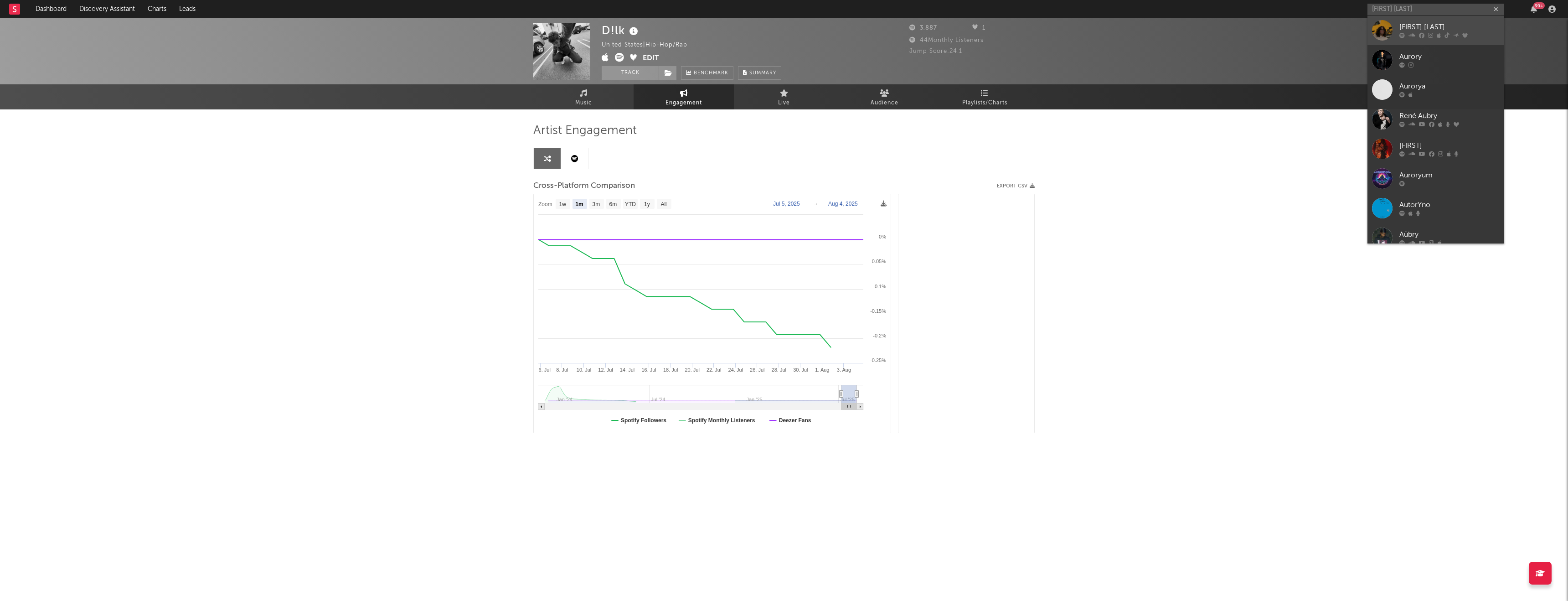 click at bounding box center [1382, 30] 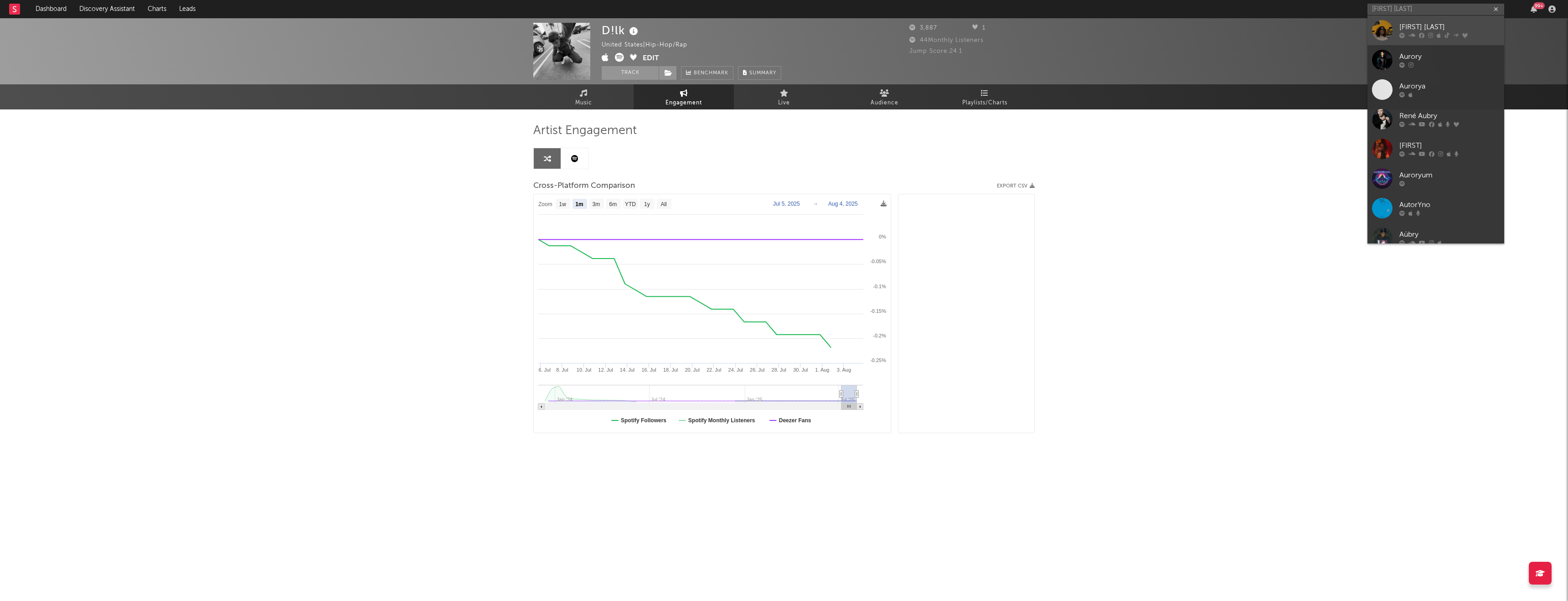 type 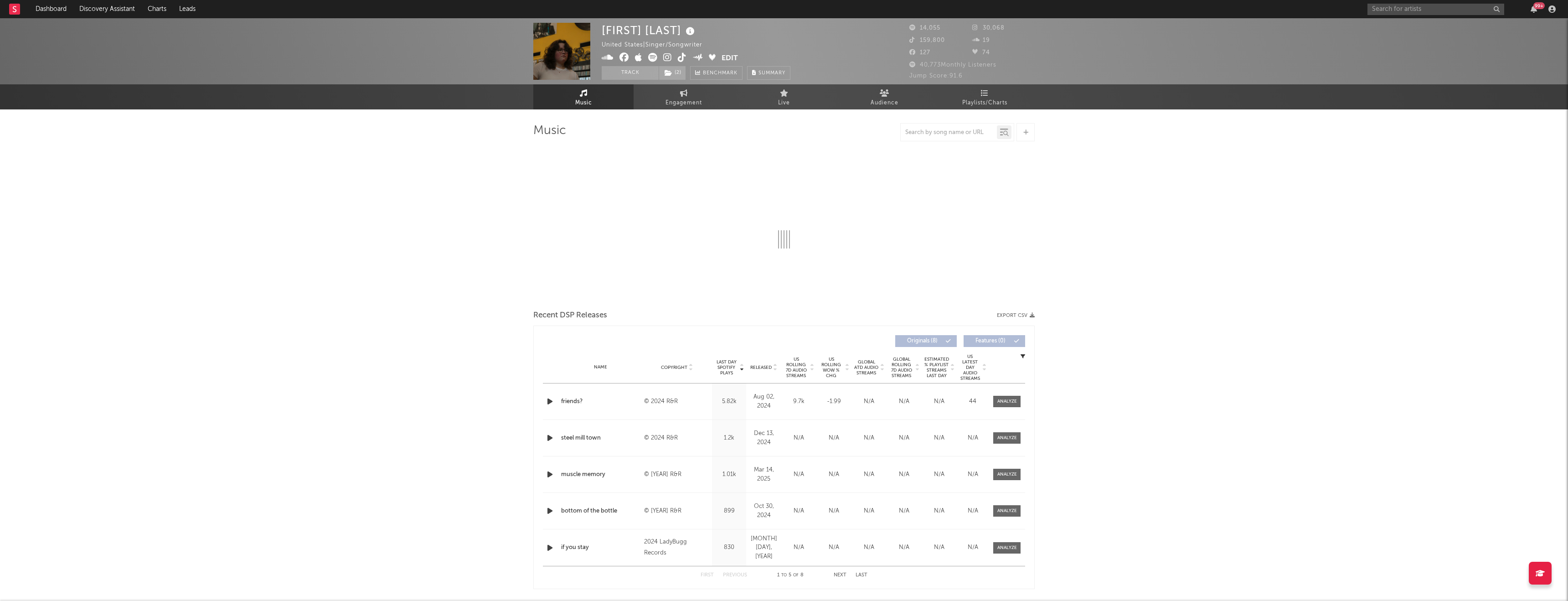 select on "6m" 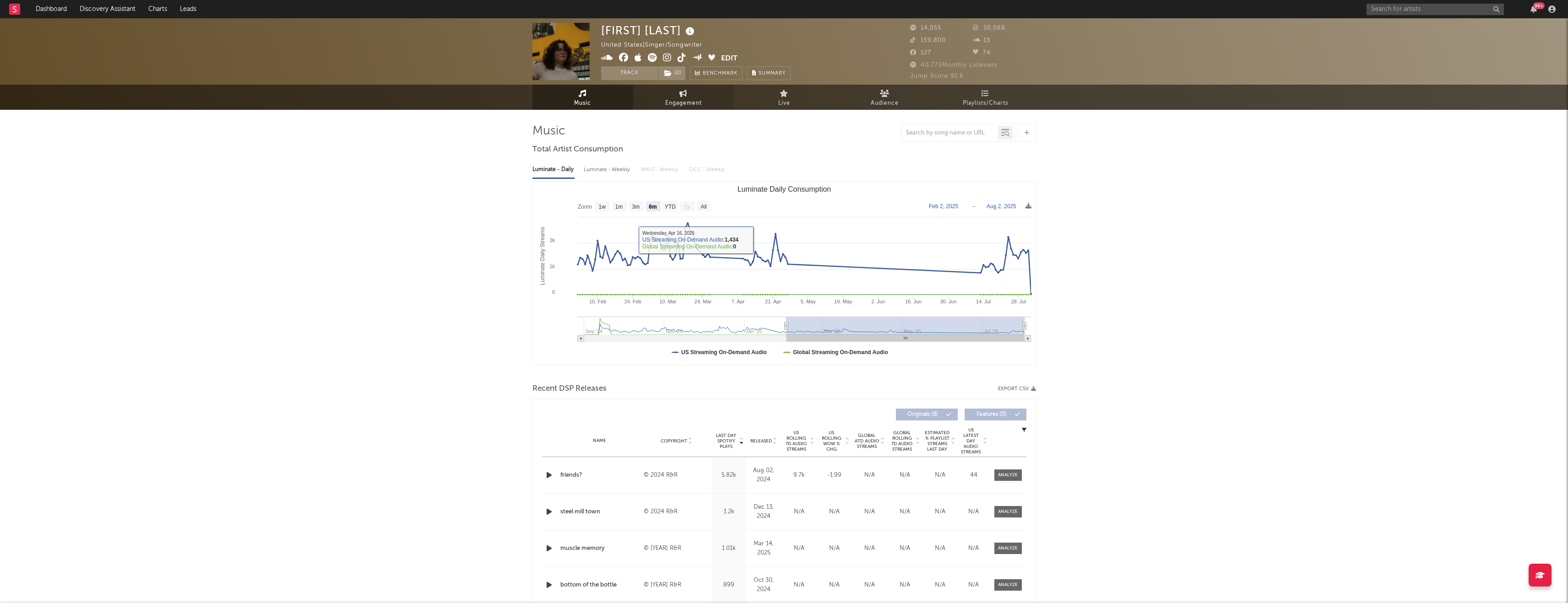 click on "Engagement" at bounding box center (684, 103) 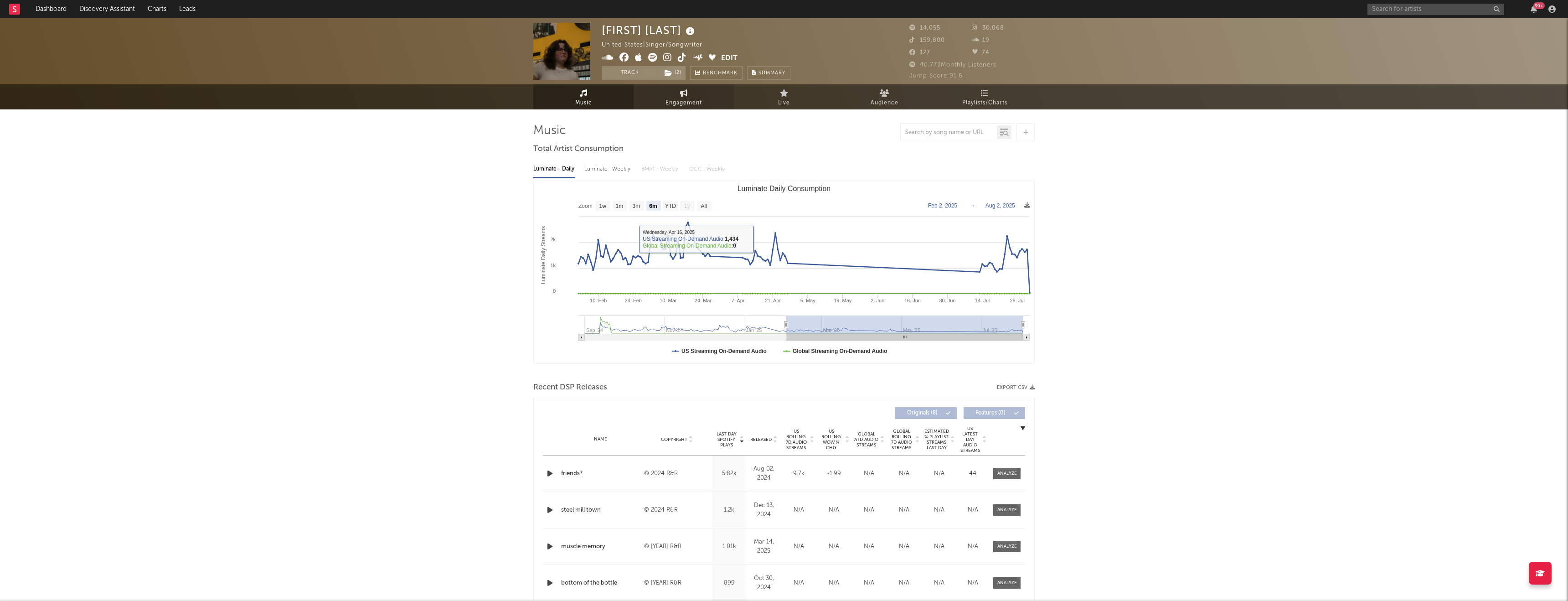 select on "1w" 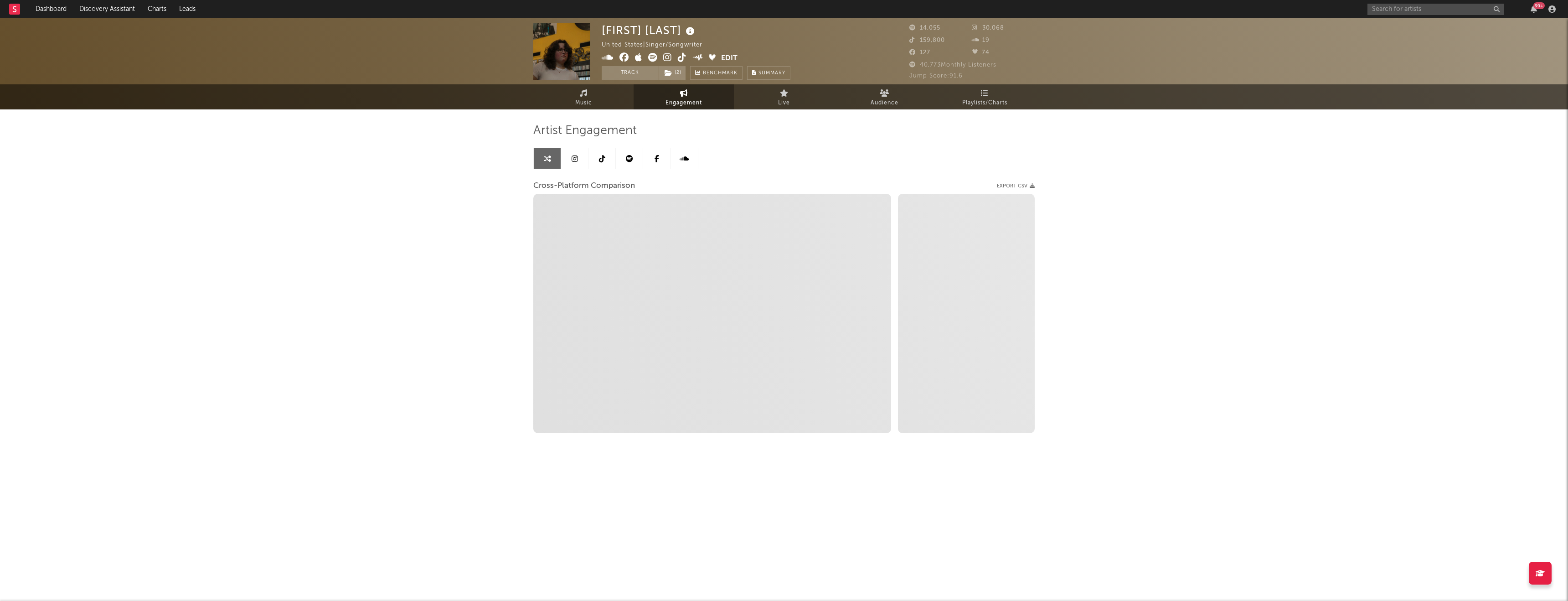 click at bounding box center (682, 57) 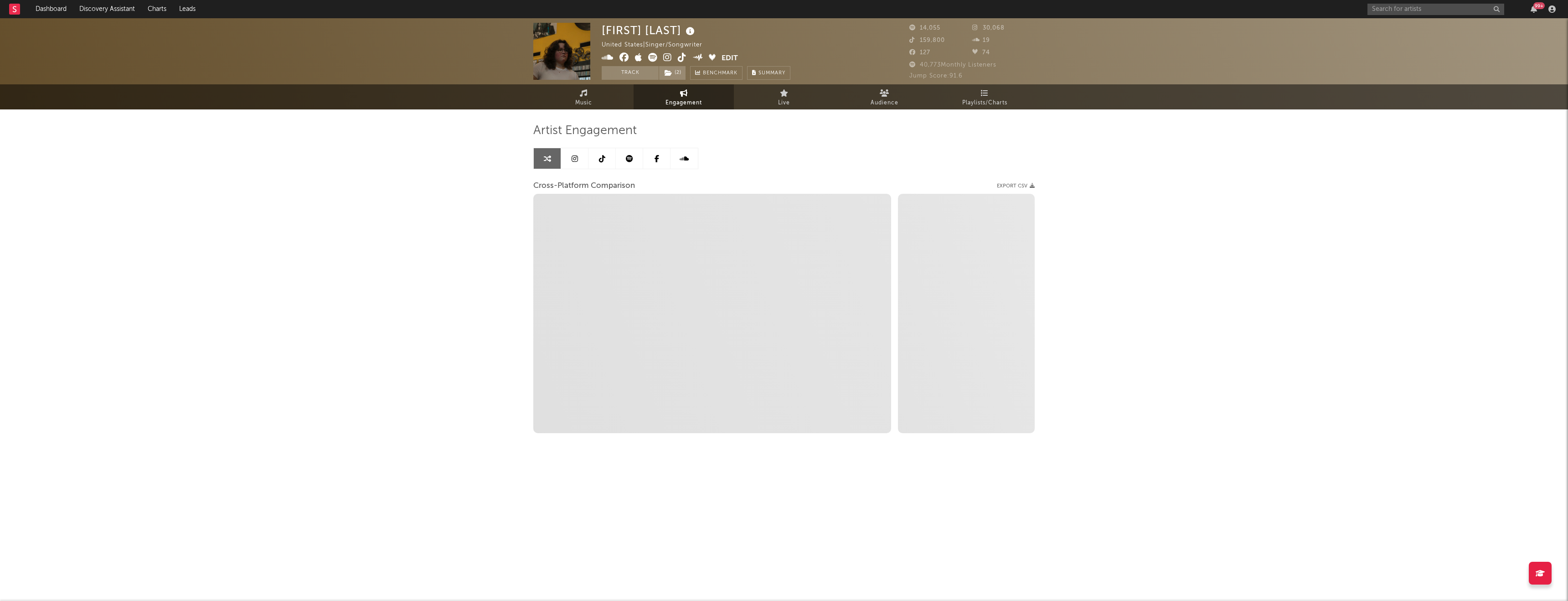 select on "1m" 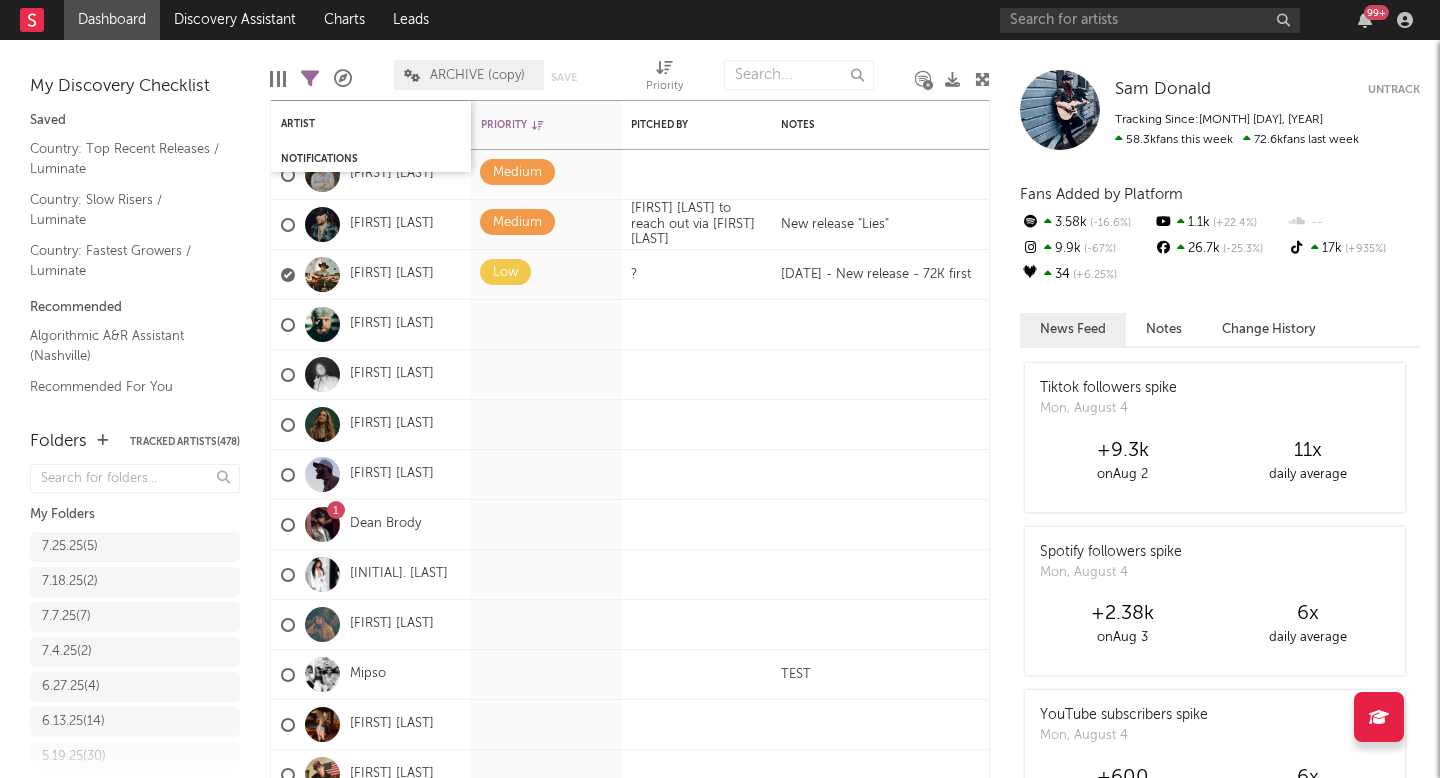 scroll, scrollTop: 0, scrollLeft: 0, axis: both 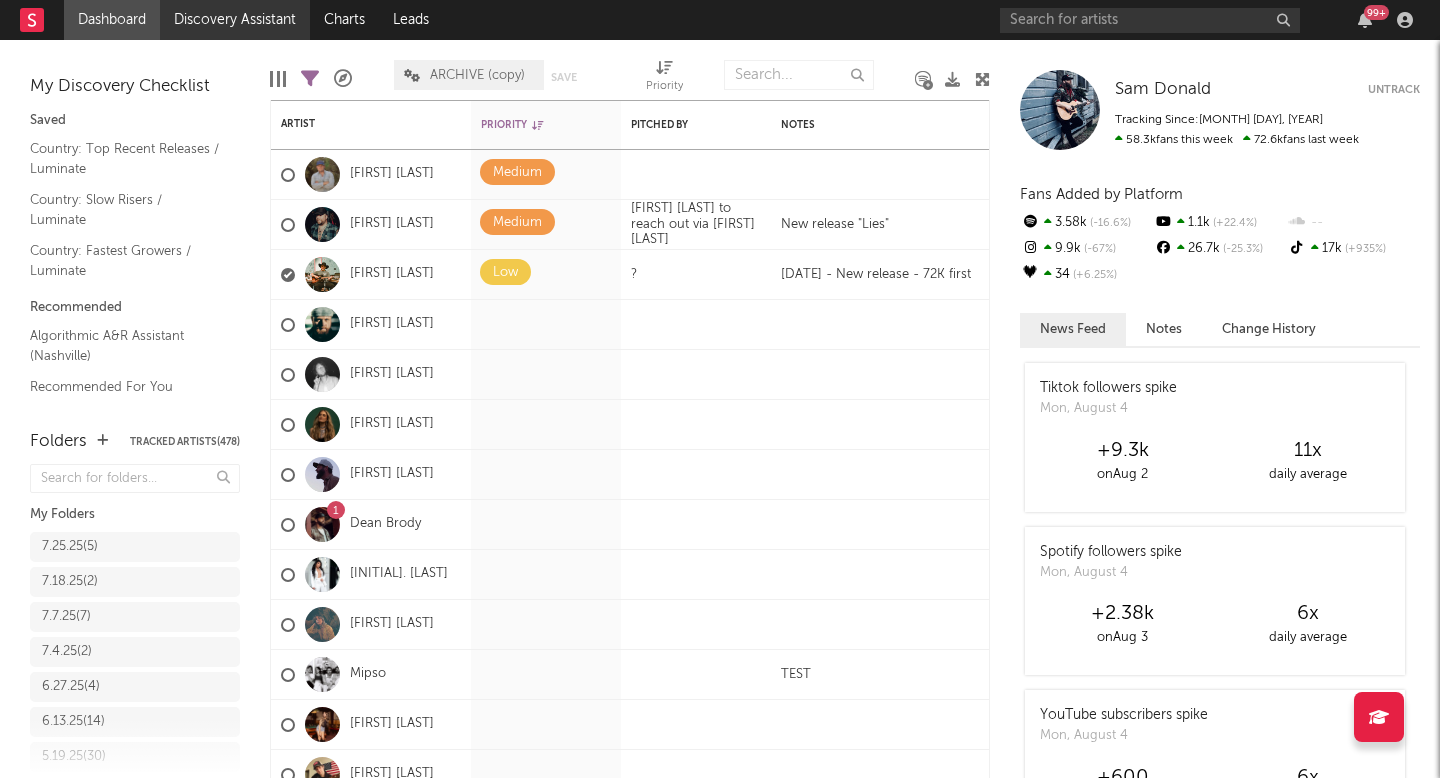 click on "Discovery Assistant" at bounding box center [235, 20] 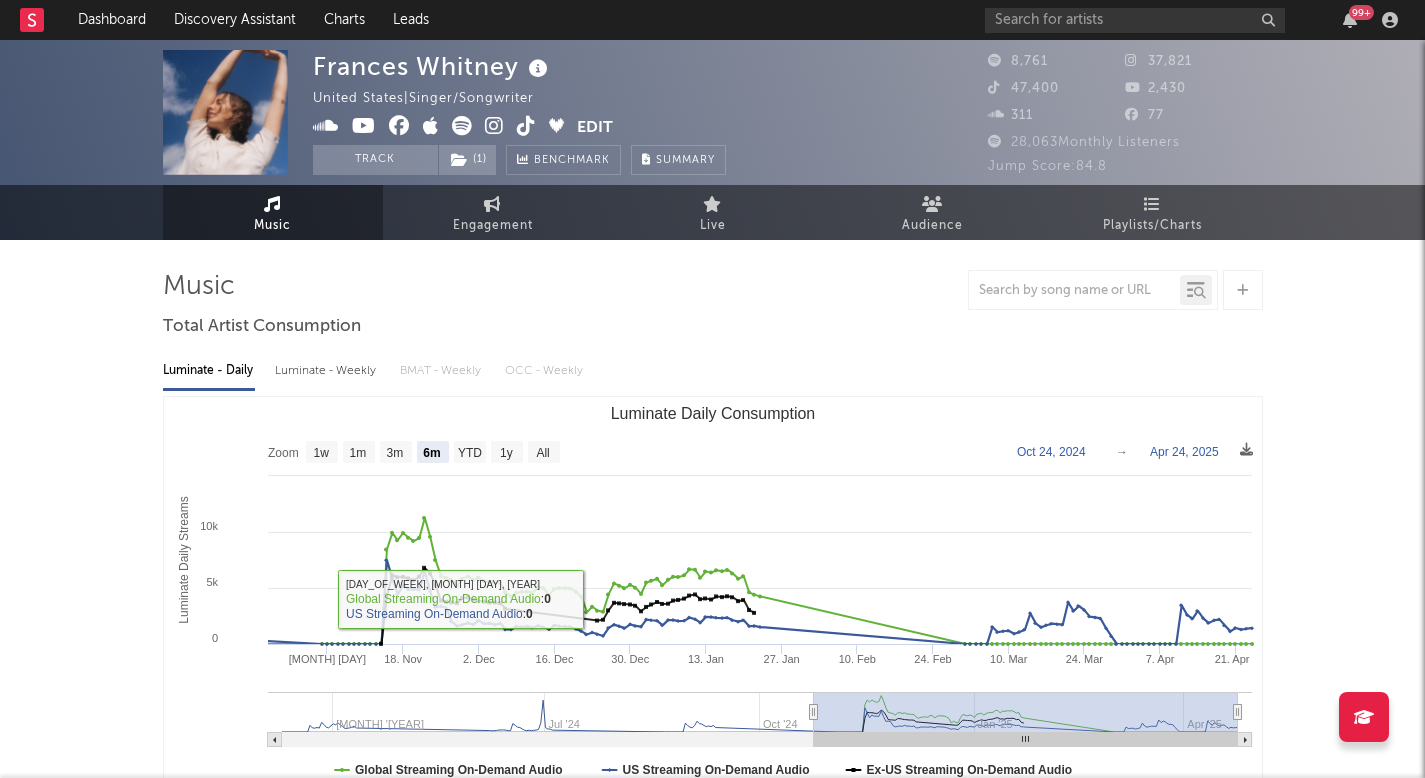select on "6m" 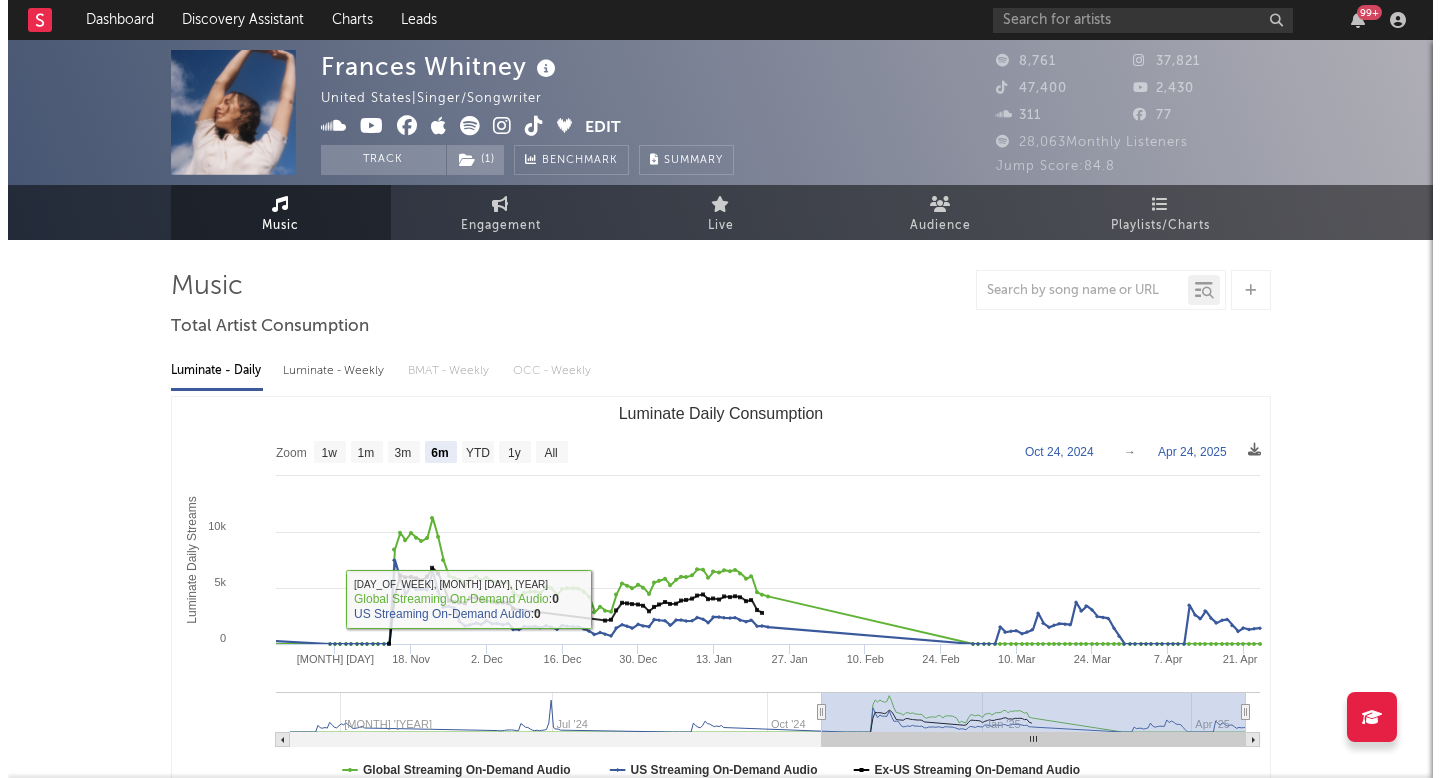 scroll, scrollTop: 0, scrollLeft: 0, axis: both 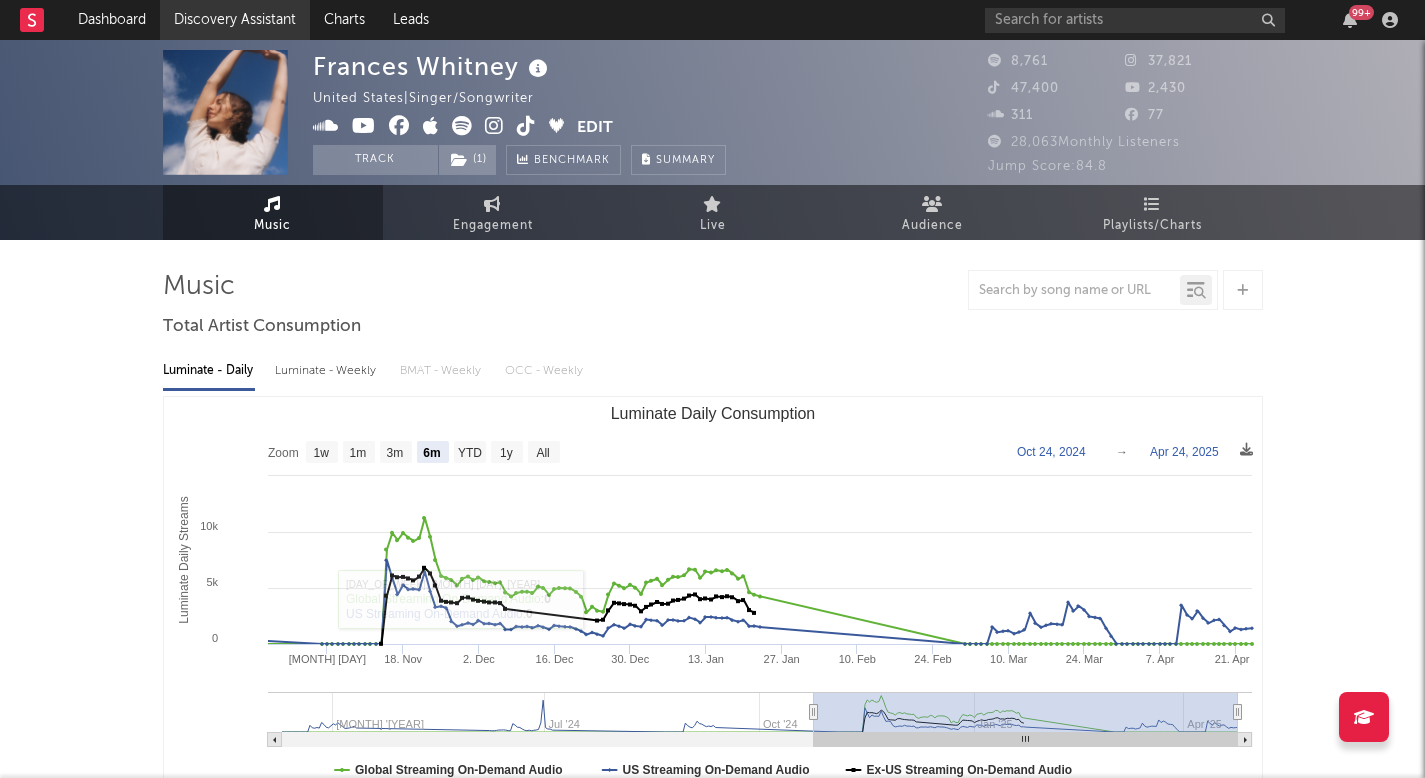 click on "Discovery Assistant" at bounding box center (235, 20) 